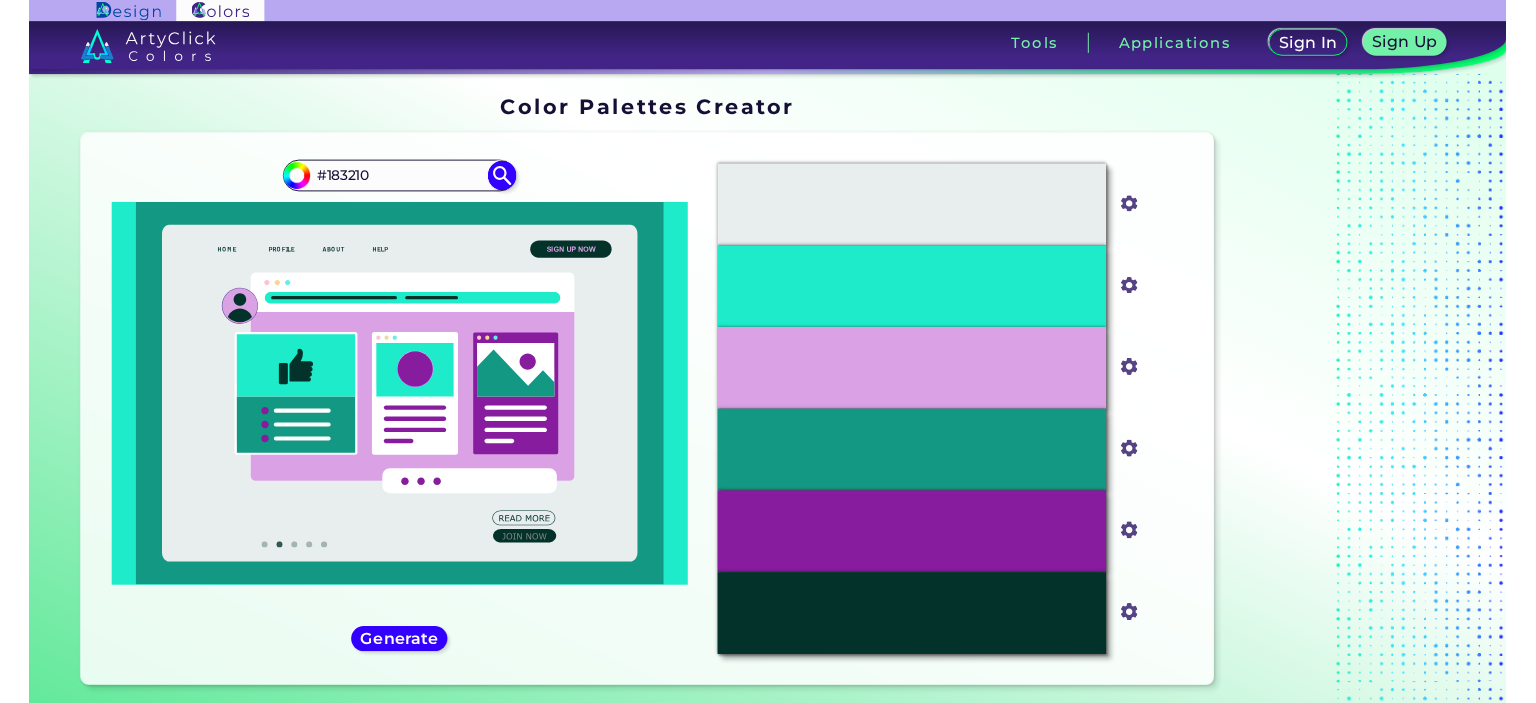 scroll, scrollTop: 0, scrollLeft: 0, axis: both 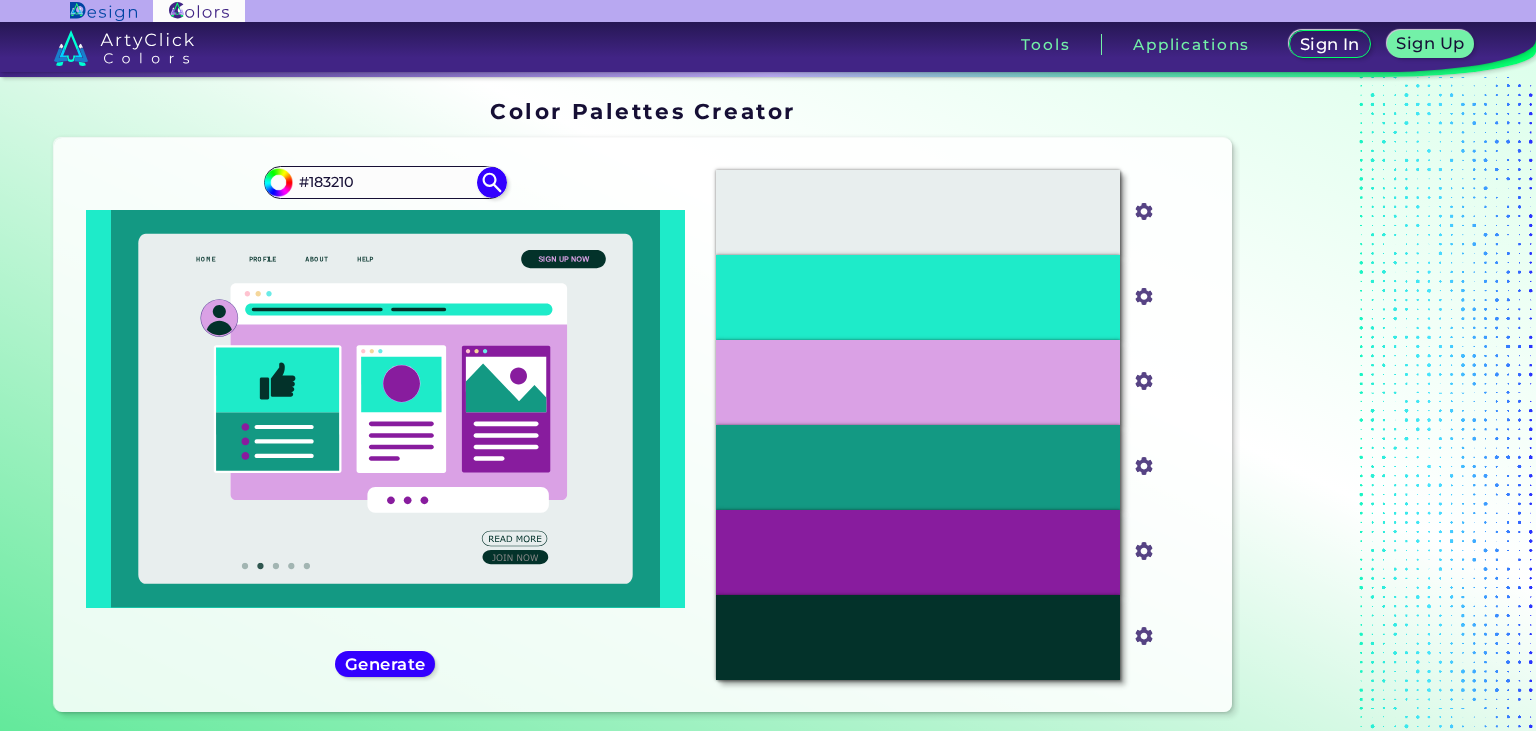 type on "#183210" 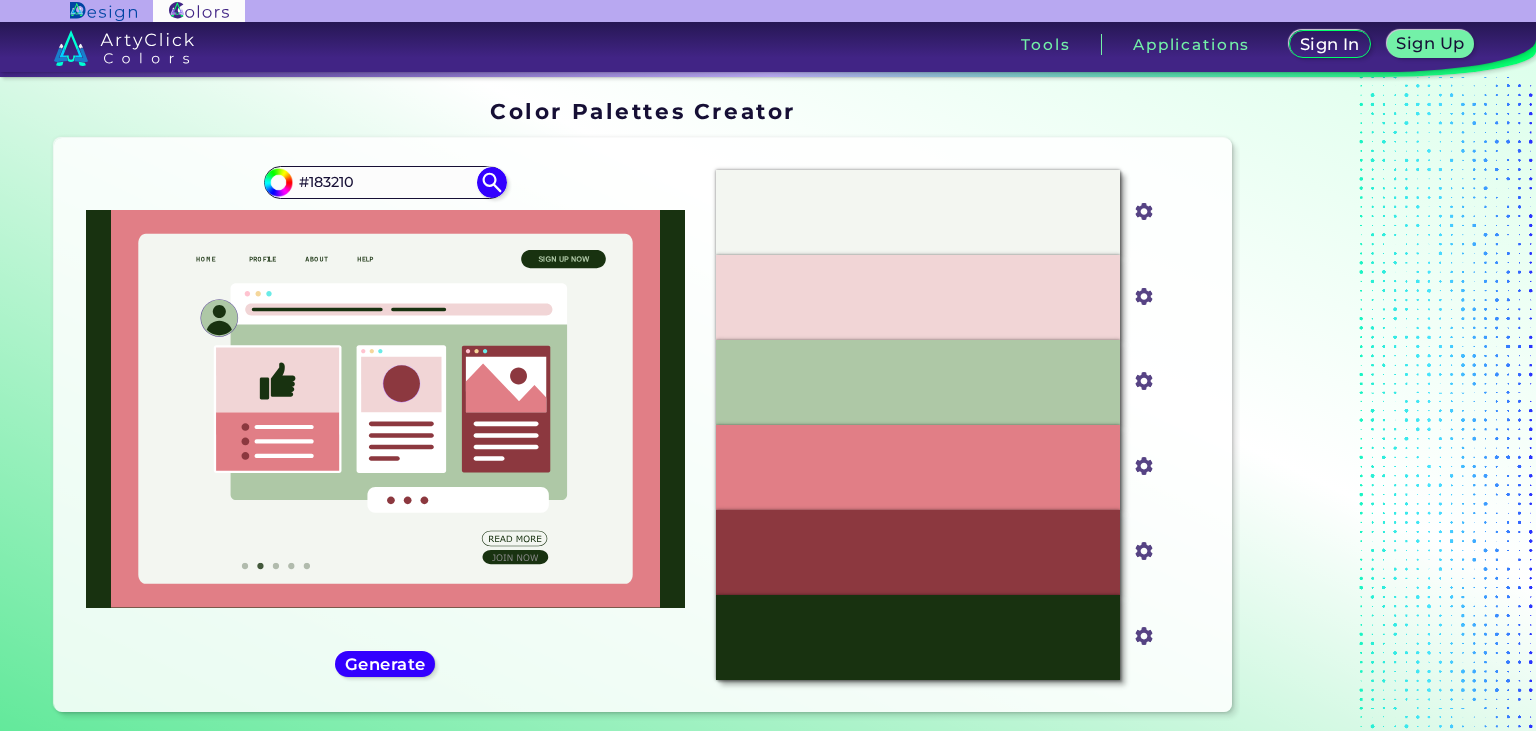 click on "#183210
#183210" at bounding box center (385, 425) 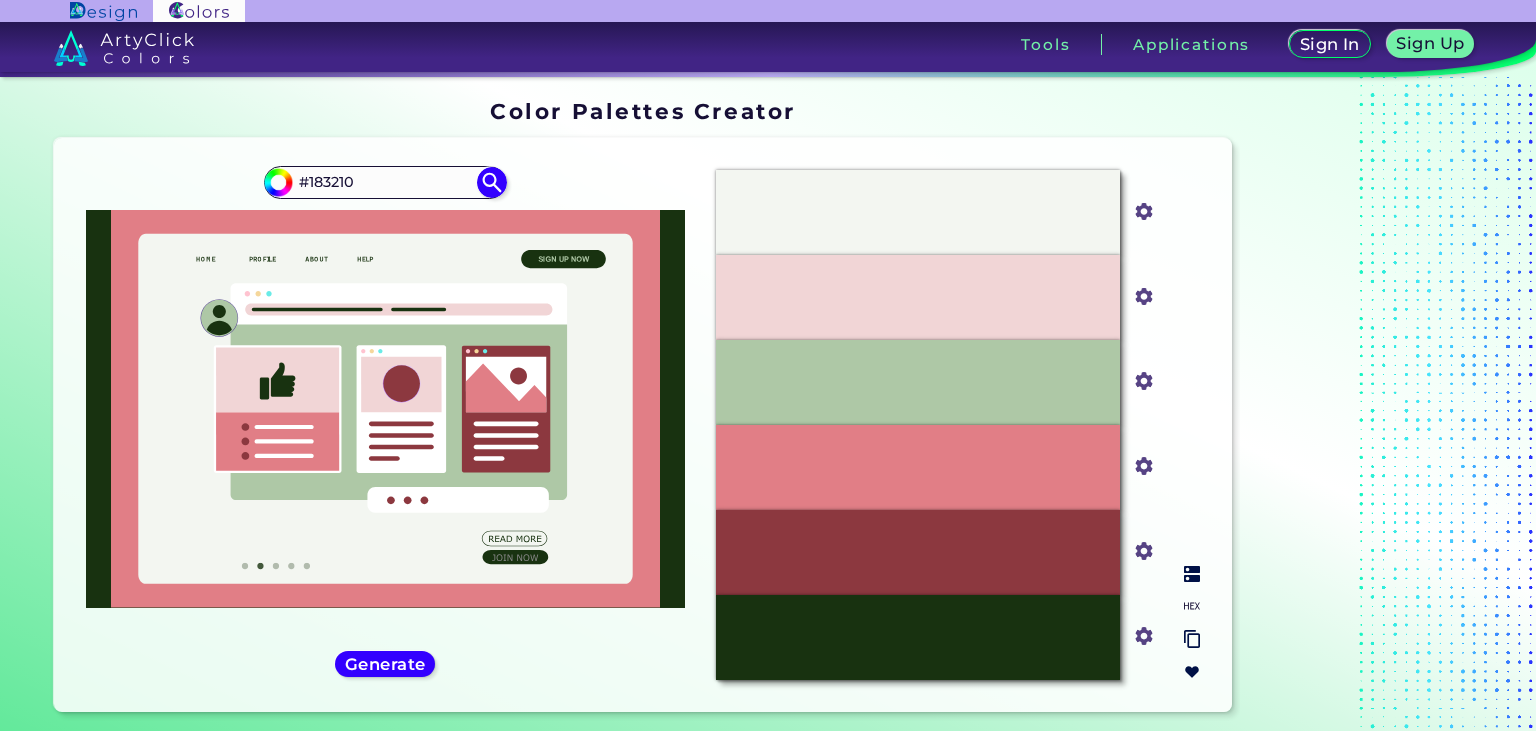 click at bounding box center [1192, 574] 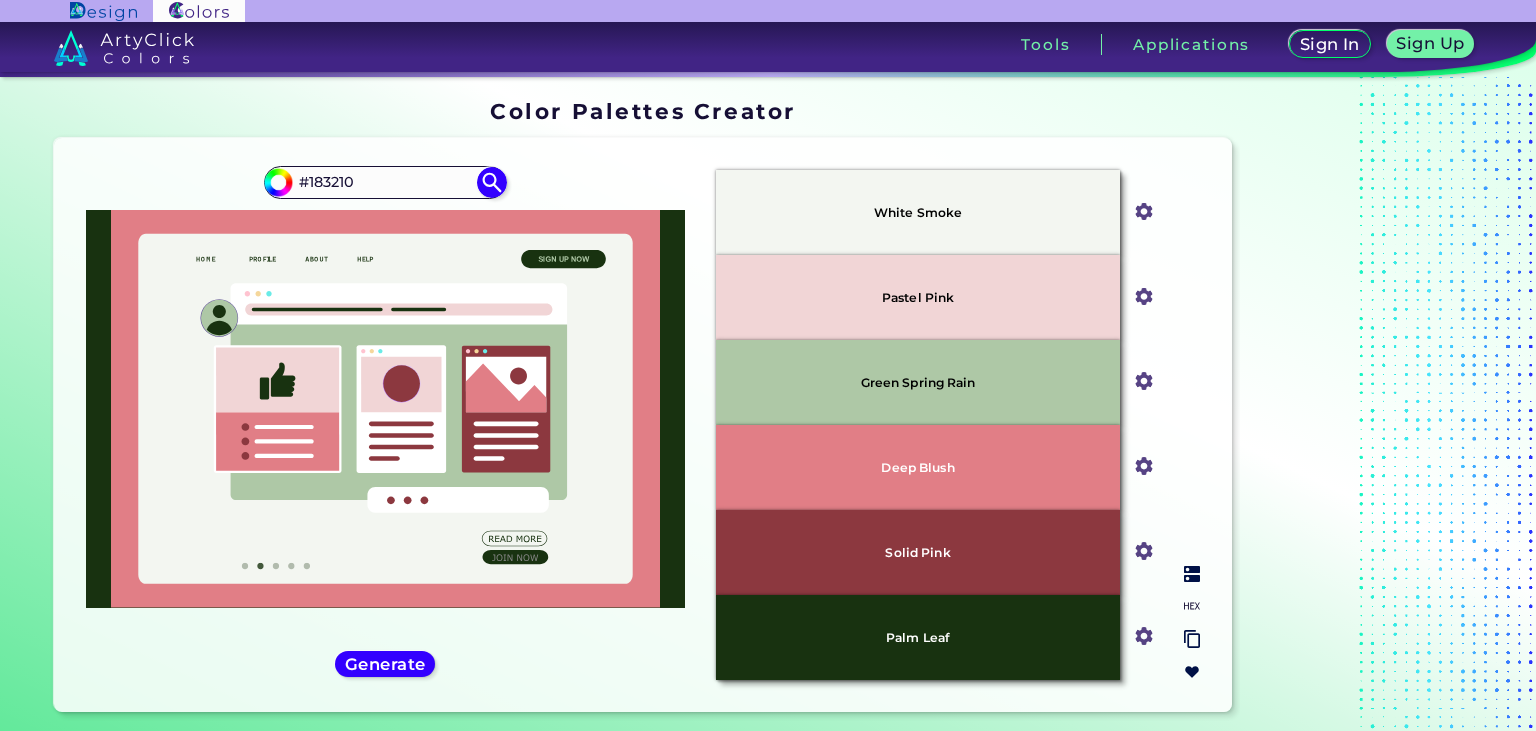 click at bounding box center [1192, 574] 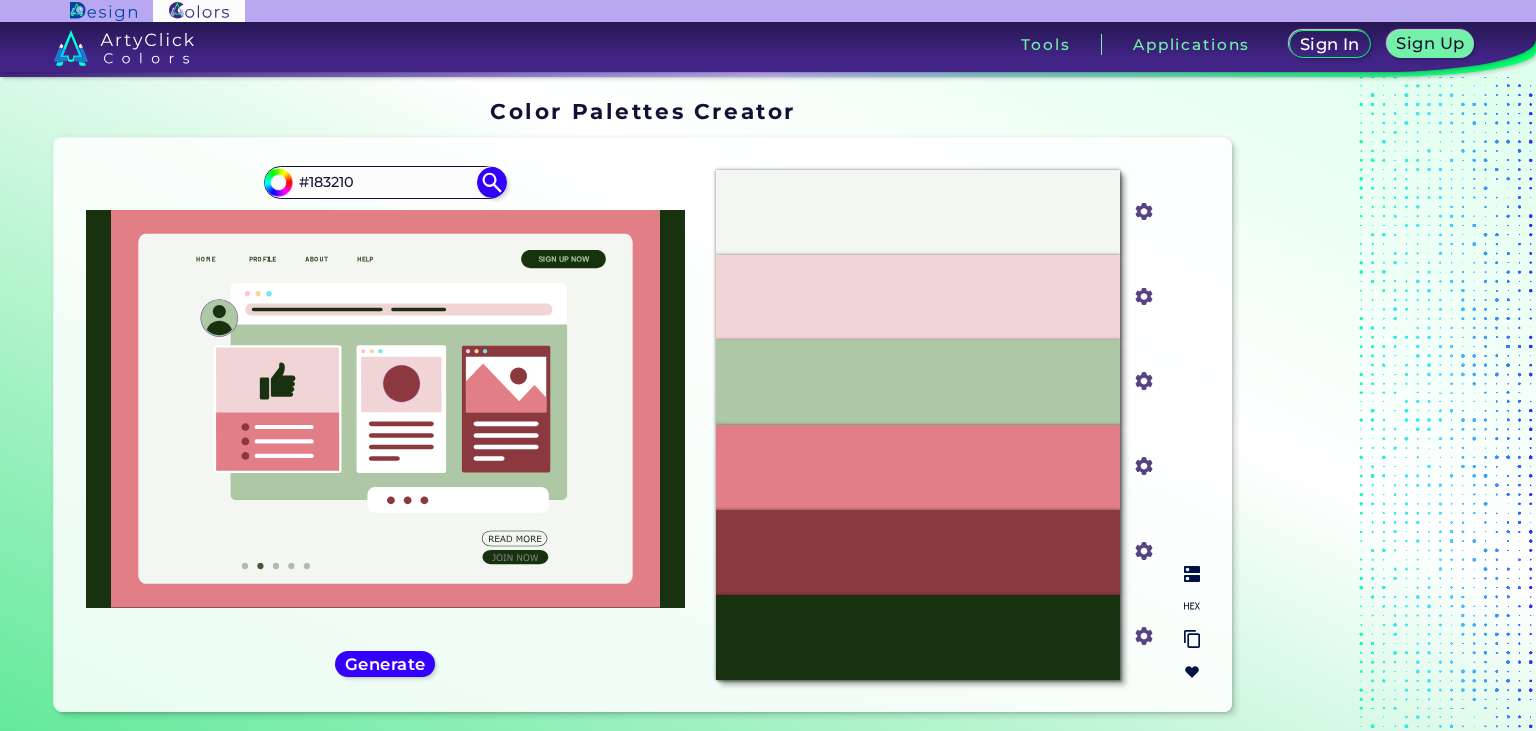 click at bounding box center [1192, 606] 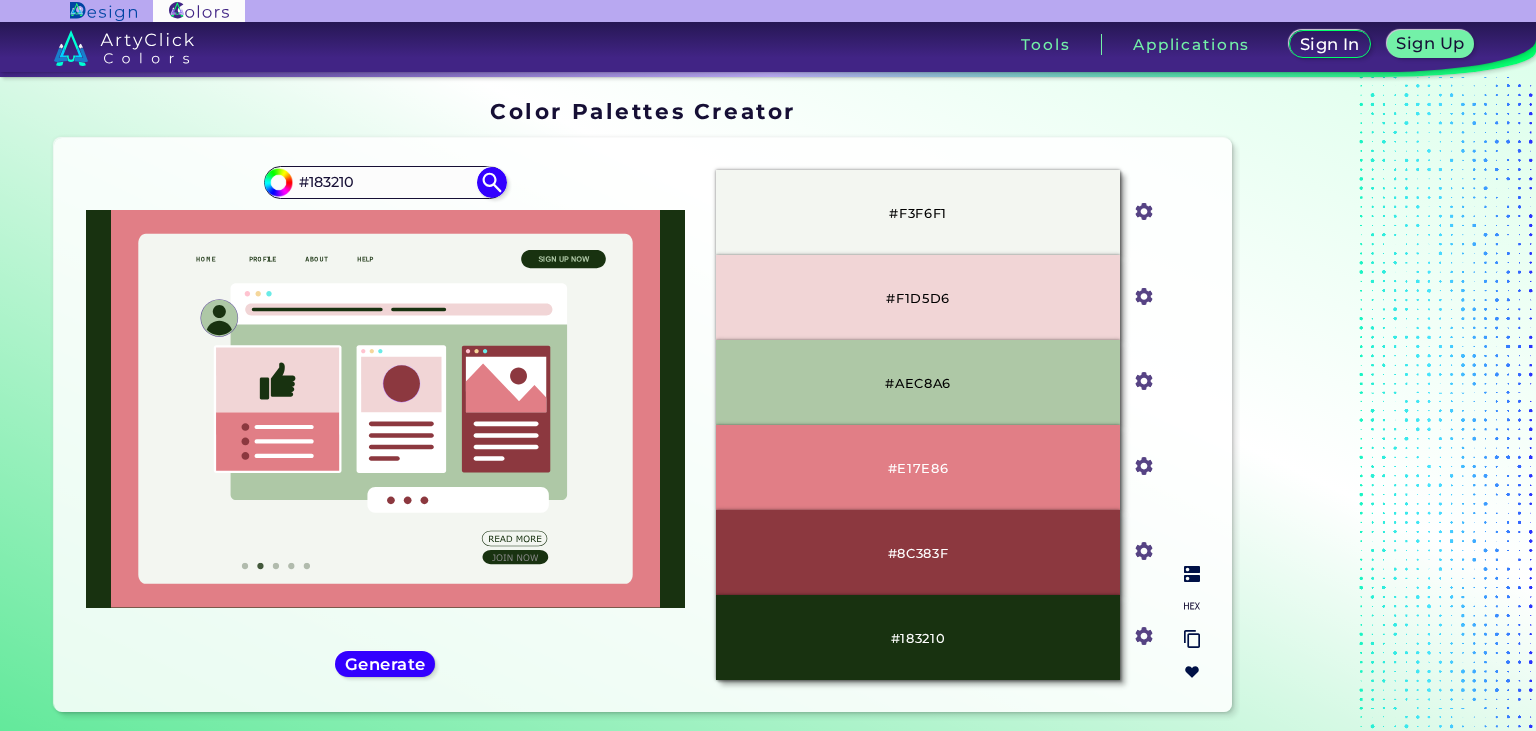 click at bounding box center (1192, 639) 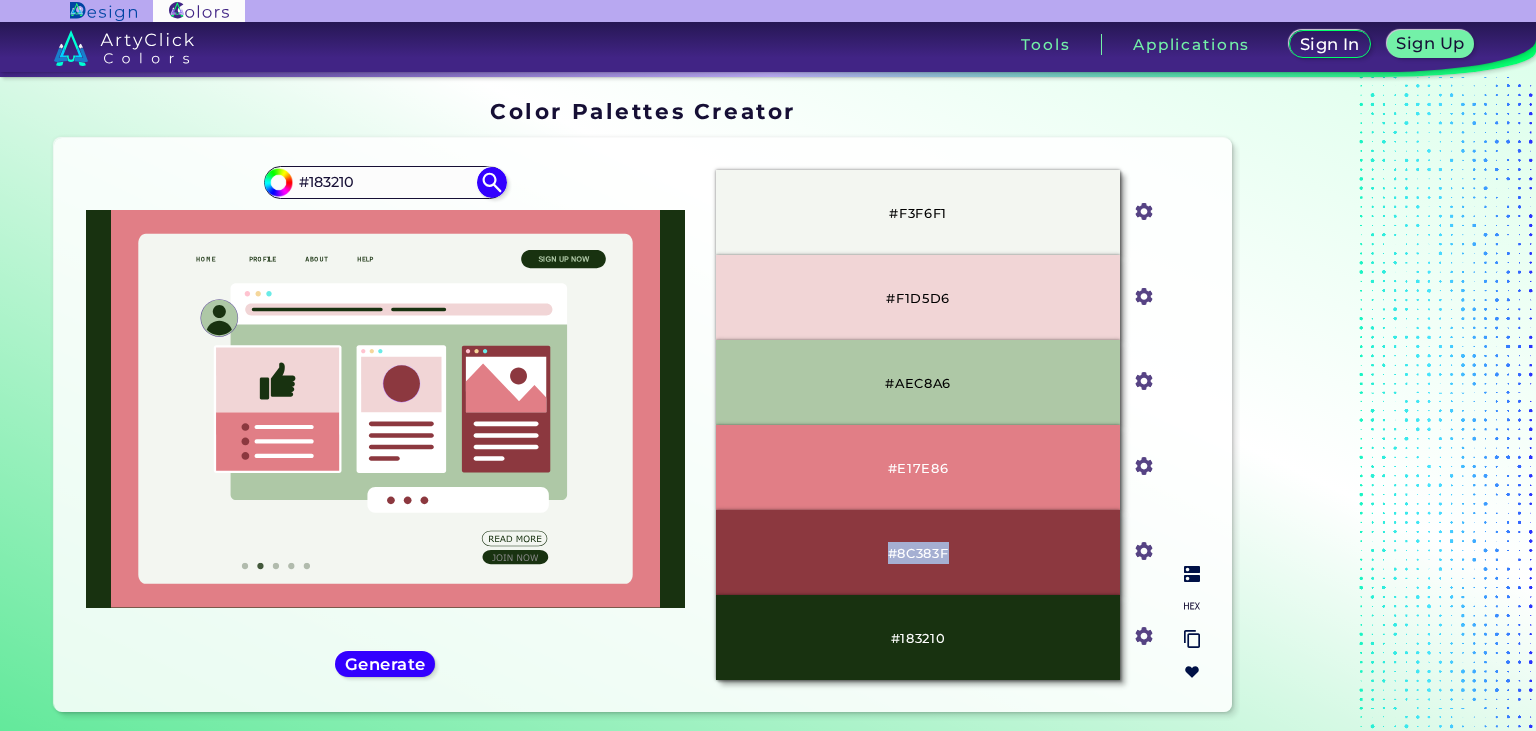 drag, startPoint x: 1043, startPoint y: 559, endPoint x: 879, endPoint y: 532, distance: 166.2077 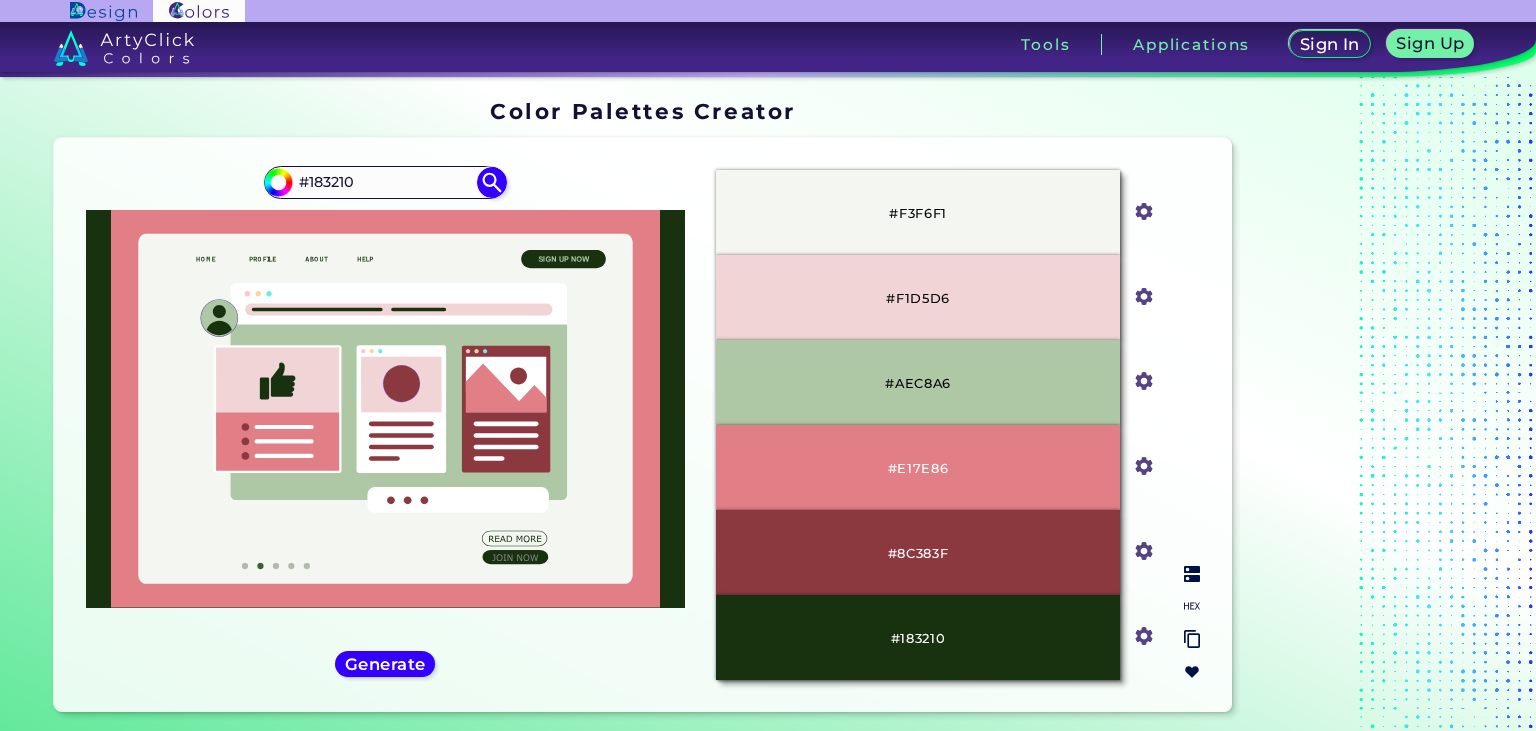 click on "#8C383F" at bounding box center [918, 552] 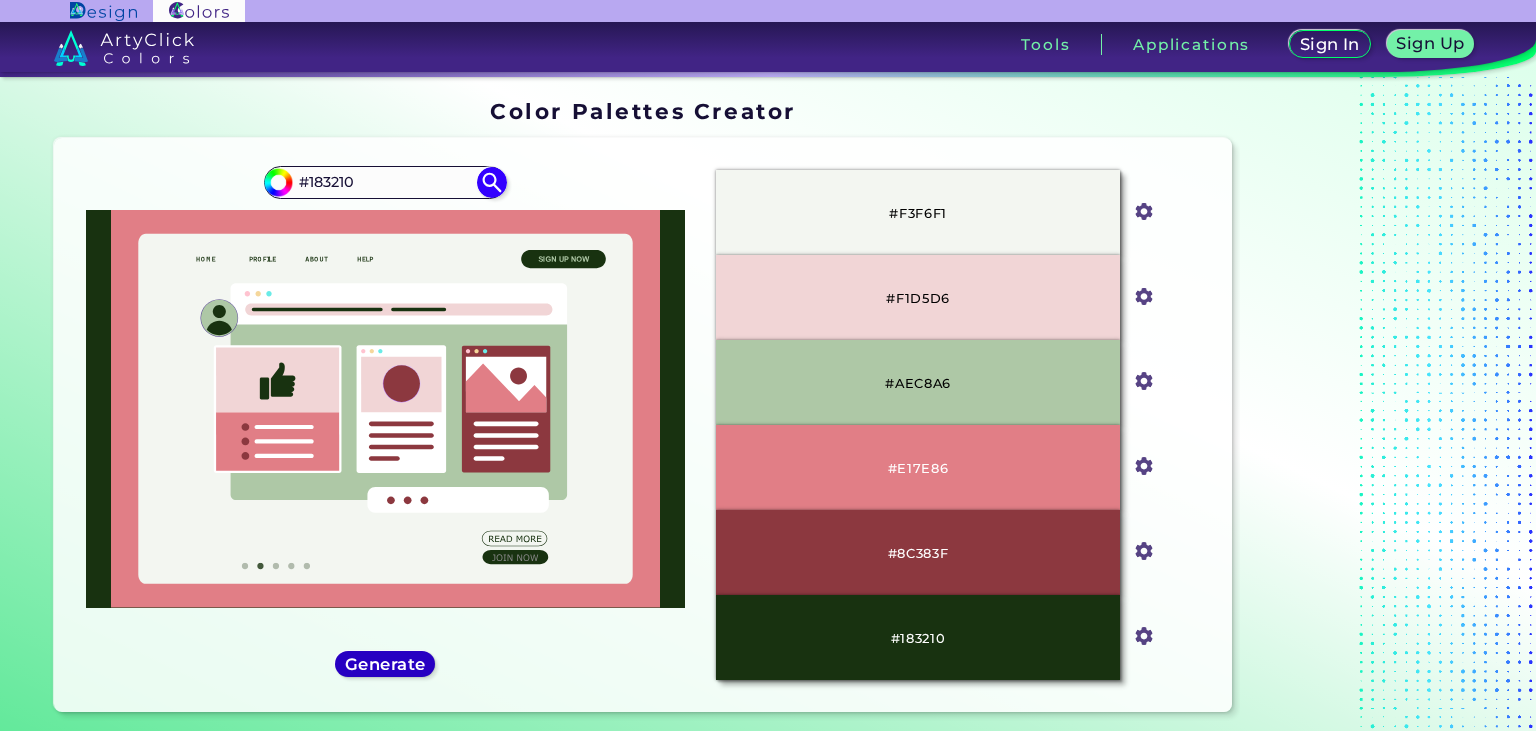 click on "Generate" at bounding box center (385, 664) 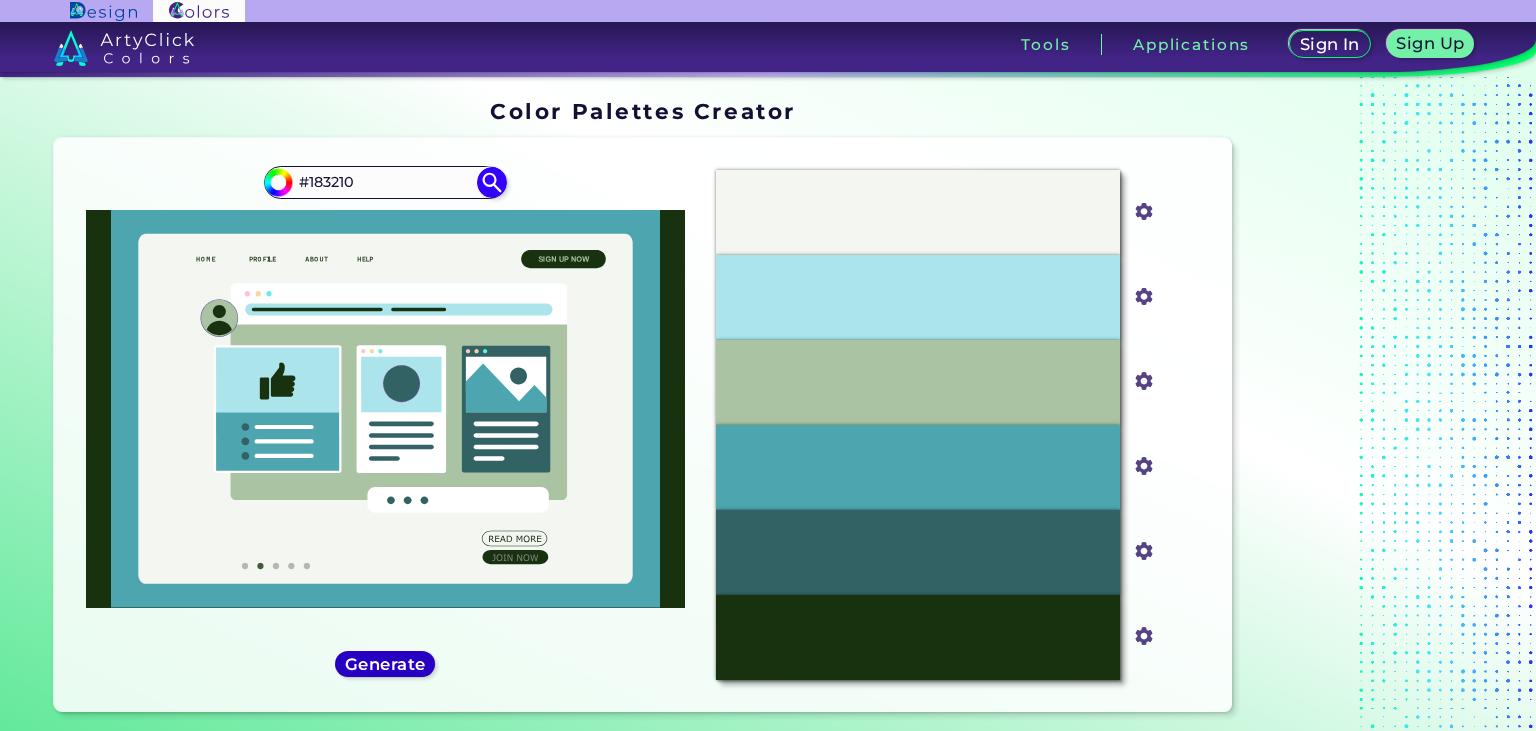 click on "Generate" at bounding box center [385, 664] 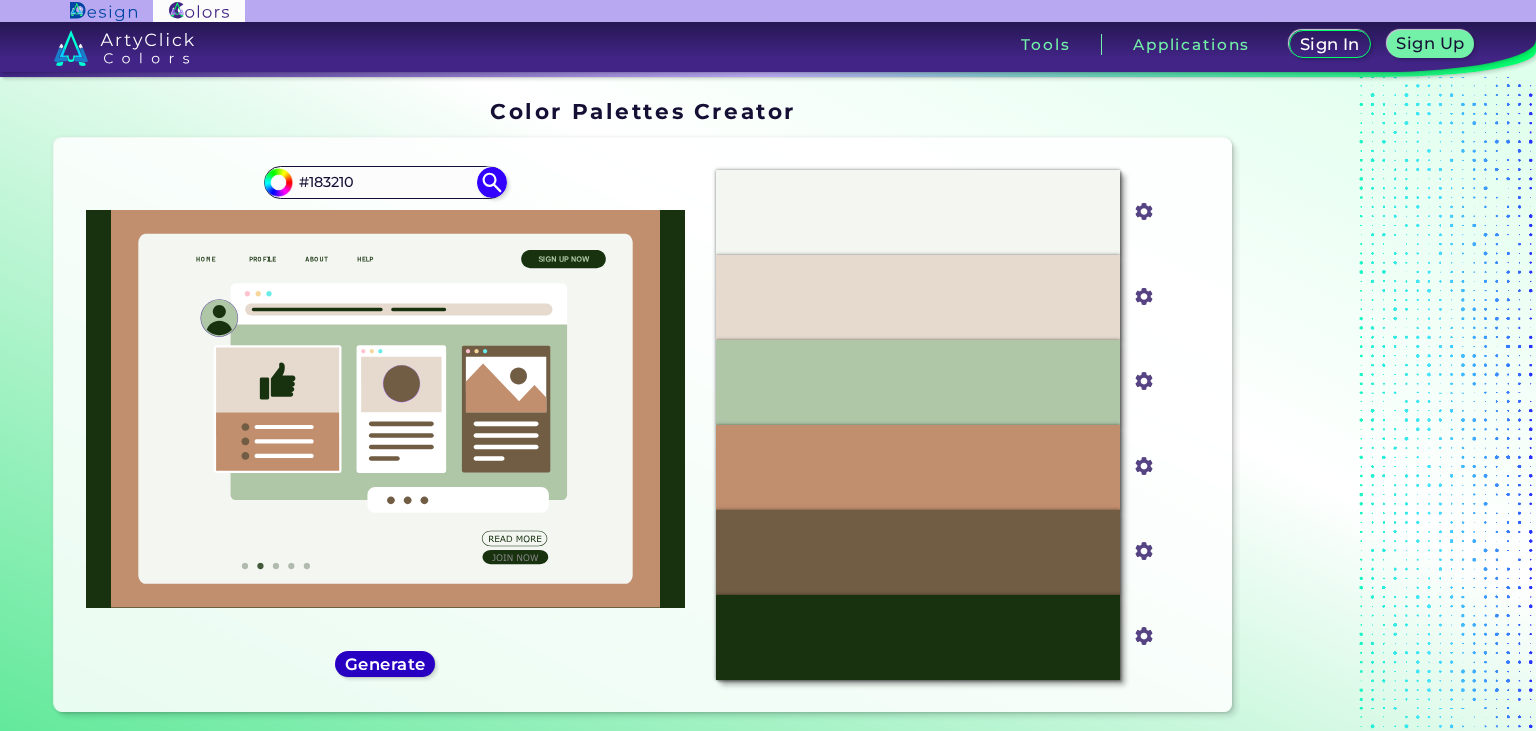click on "Generate" at bounding box center (385, 664) 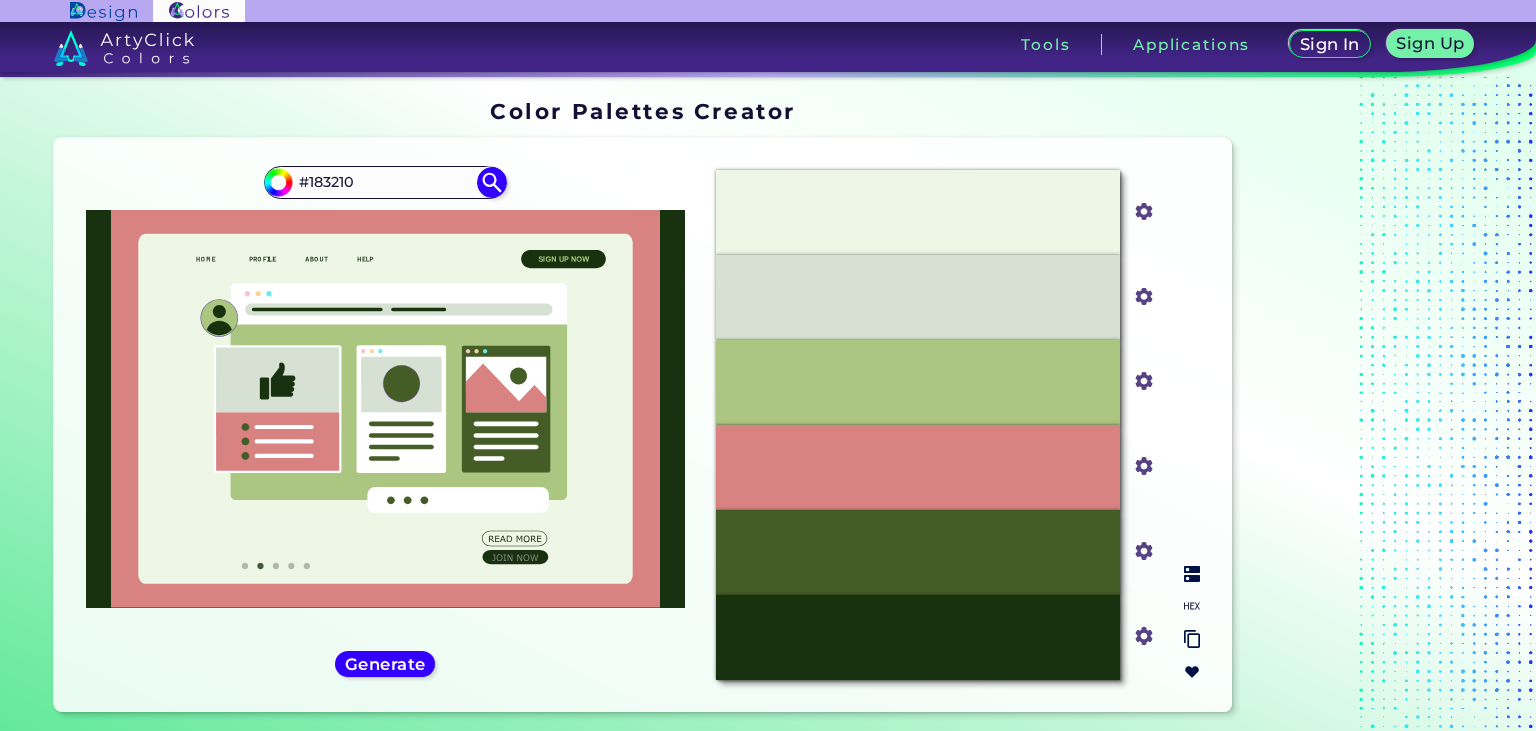 click at bounding box center (1192, 606) 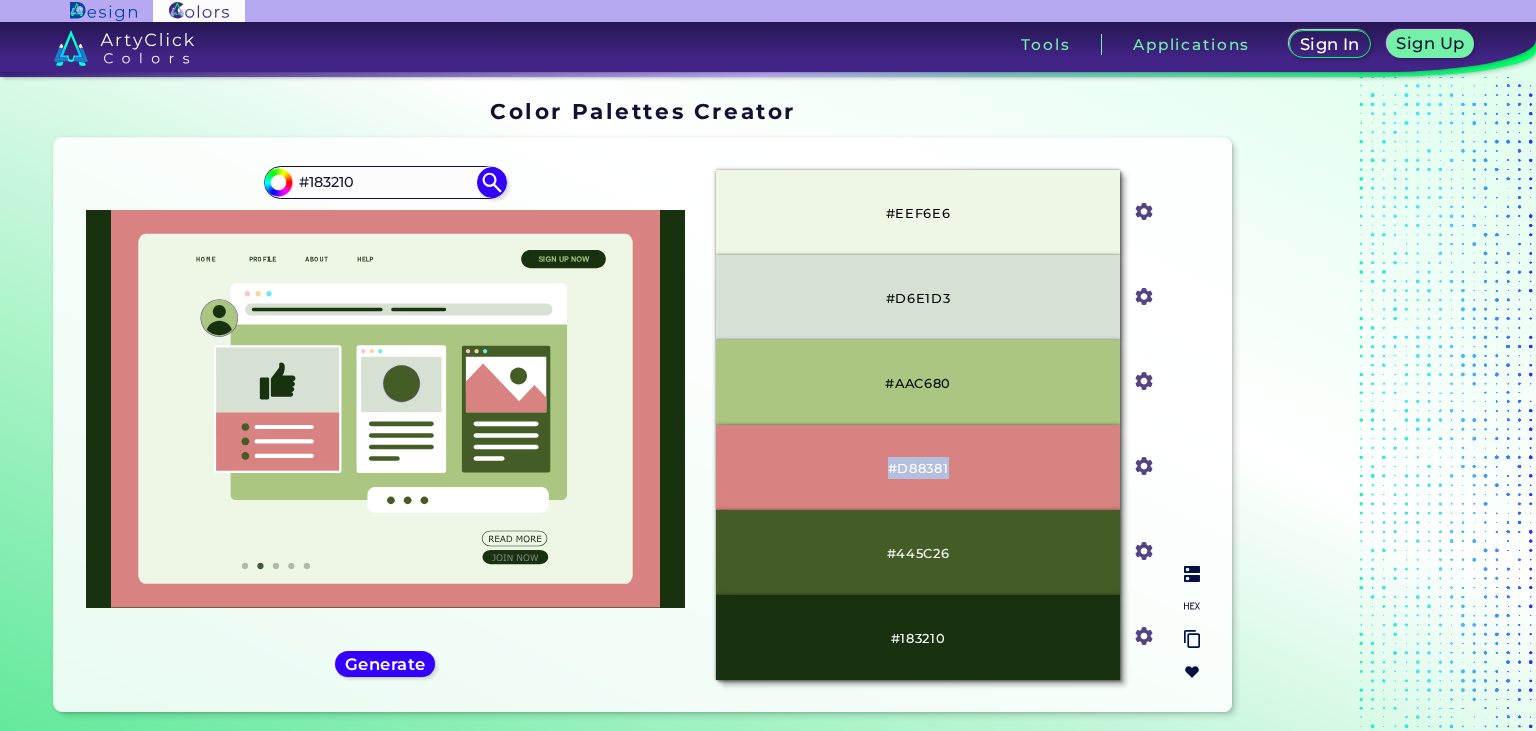 drag, startPoint x: 884, startPoint y: 469, endPoint x: 959, endPoint y: 470, distance: 75.00667 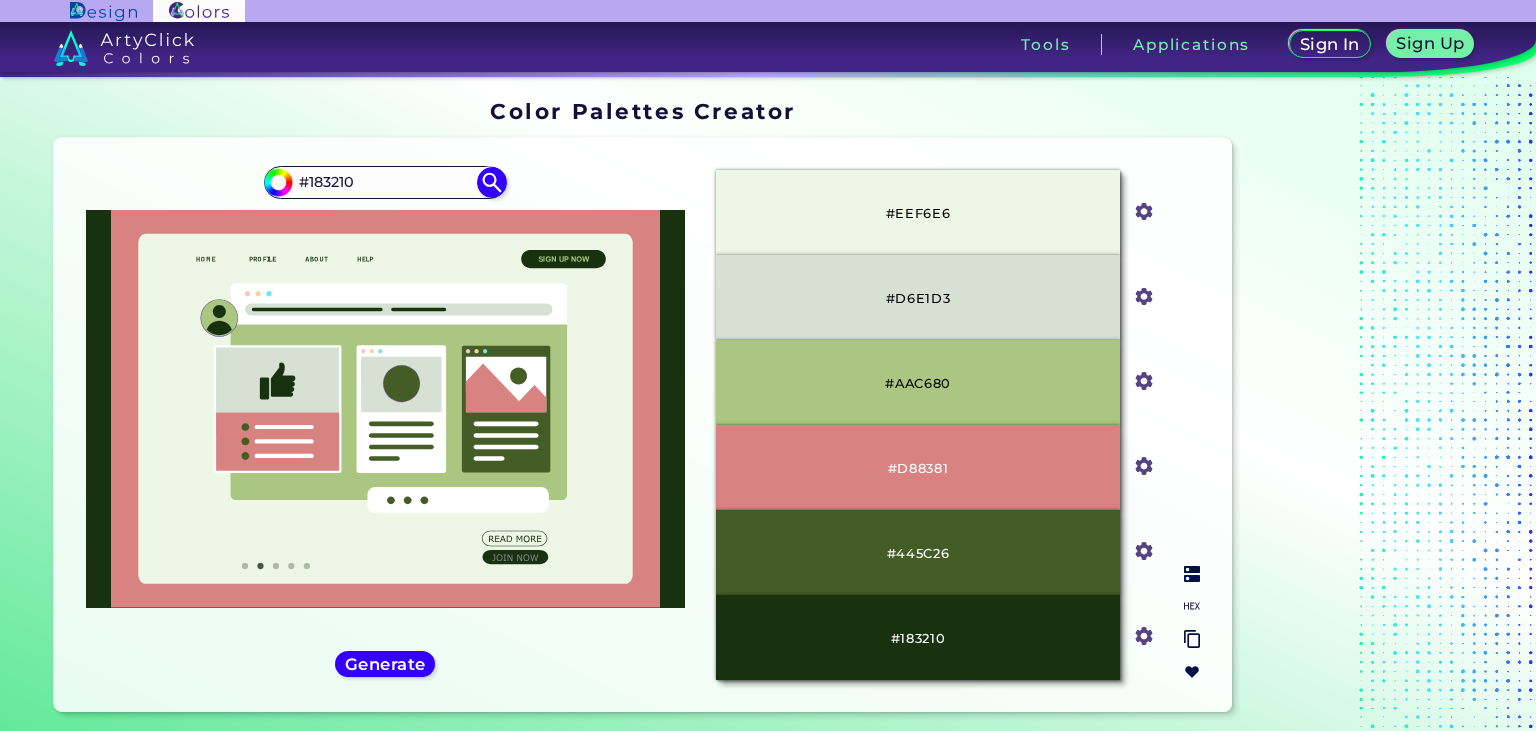 click on "#D88381" at bounding box center (918, 467) 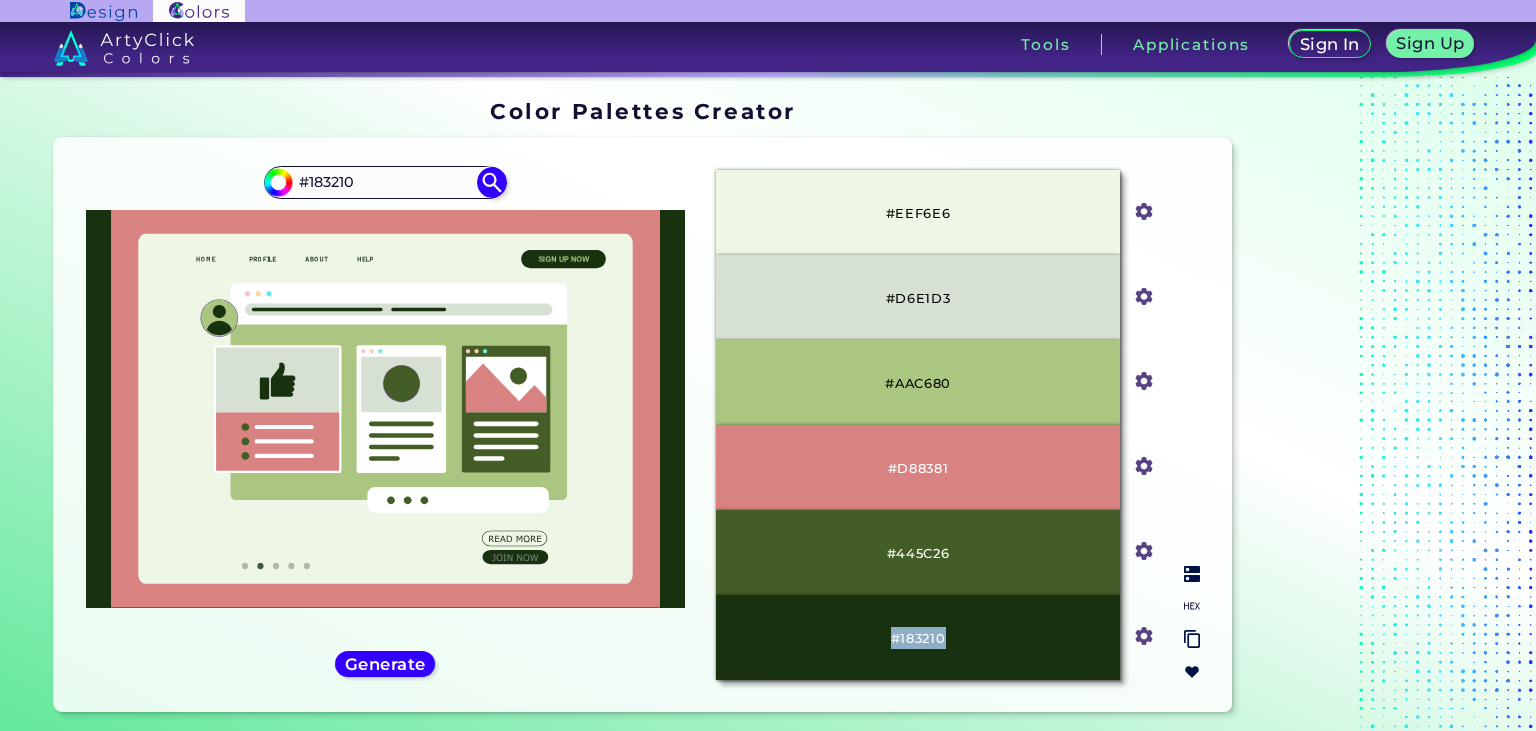 drag, startPoint x: 878, startPoint y: 654, endPoint x: 954, endPoint y: 643, distance: 76.79192 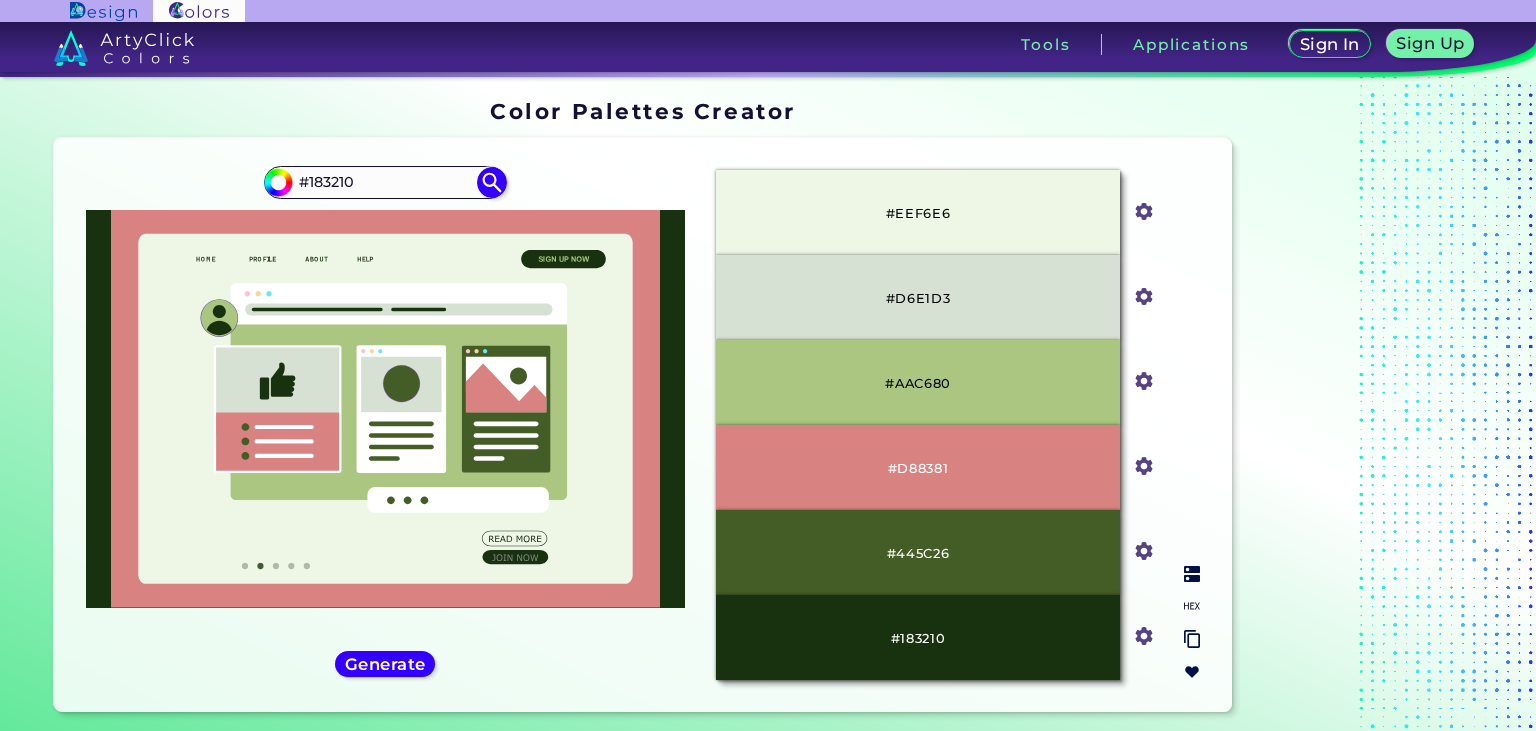 click on "#183210" at bounding box center (918, 637) 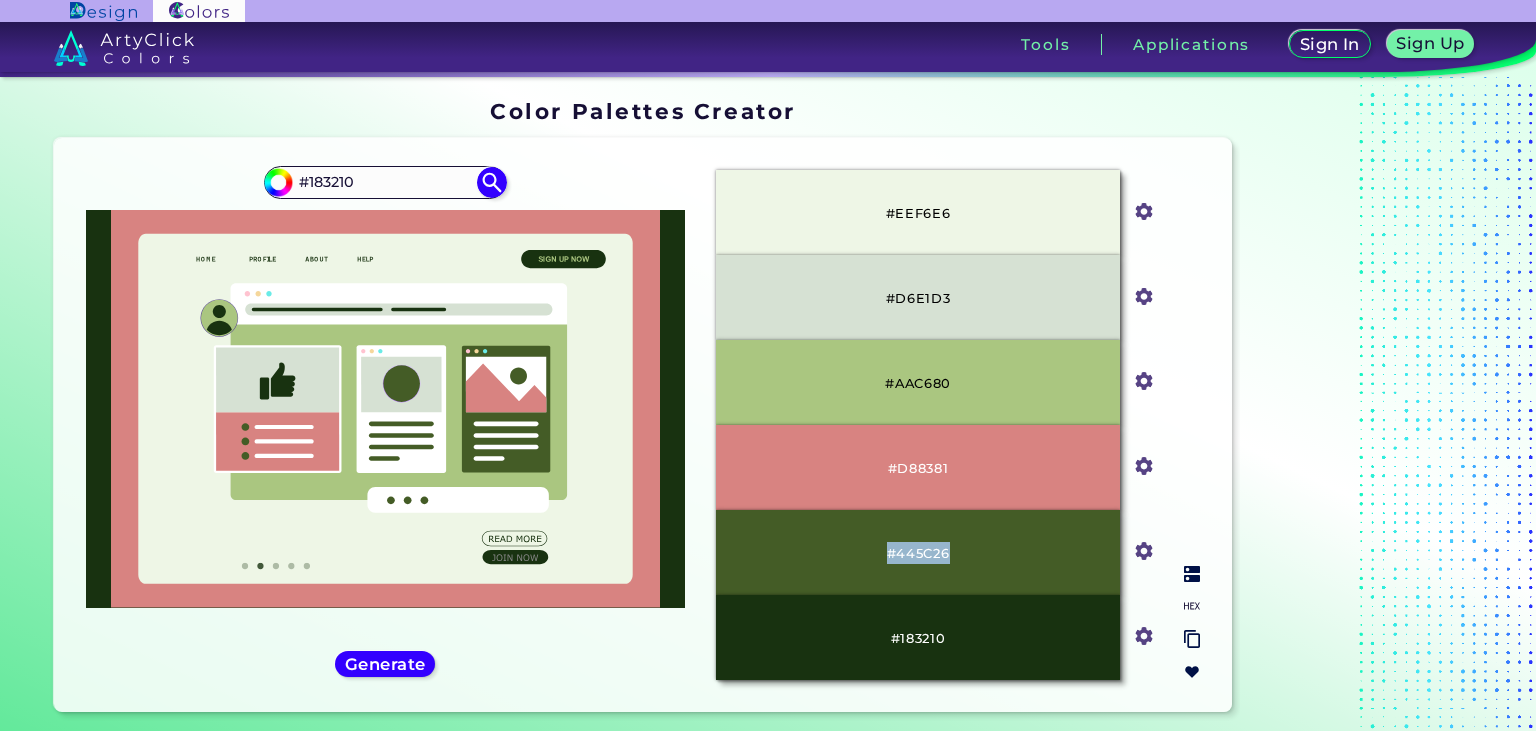 drag, startPoint x: 875, startPoint y: 552, endPoint x: 986, endPoint y: 542, distance: 111.44954 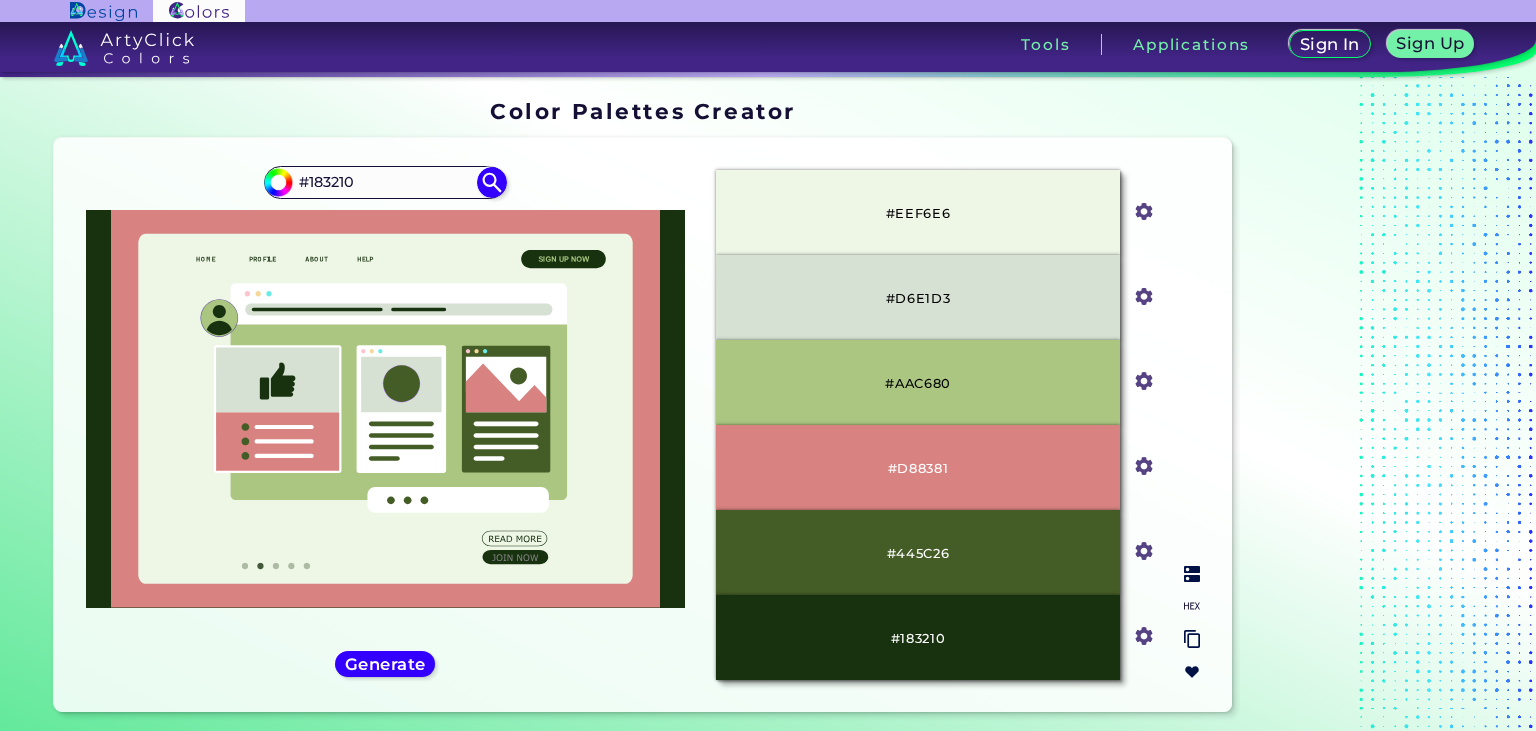 click on "#445C26" at bounding box center (918, 552) 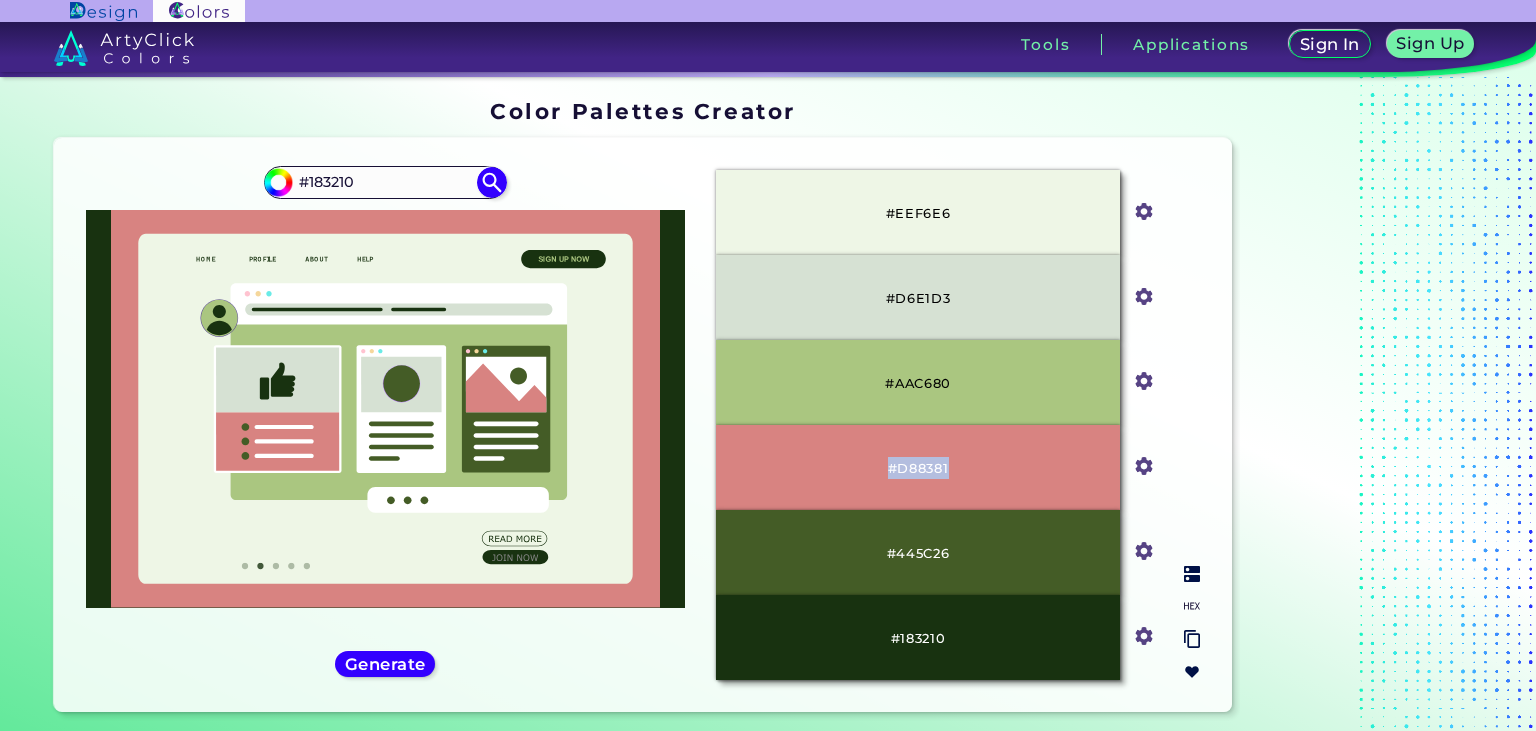 drag, startPoint x: 922, startPoint y: 469, endPoint x: 978, endPoint y: 466, distance: 56.0803 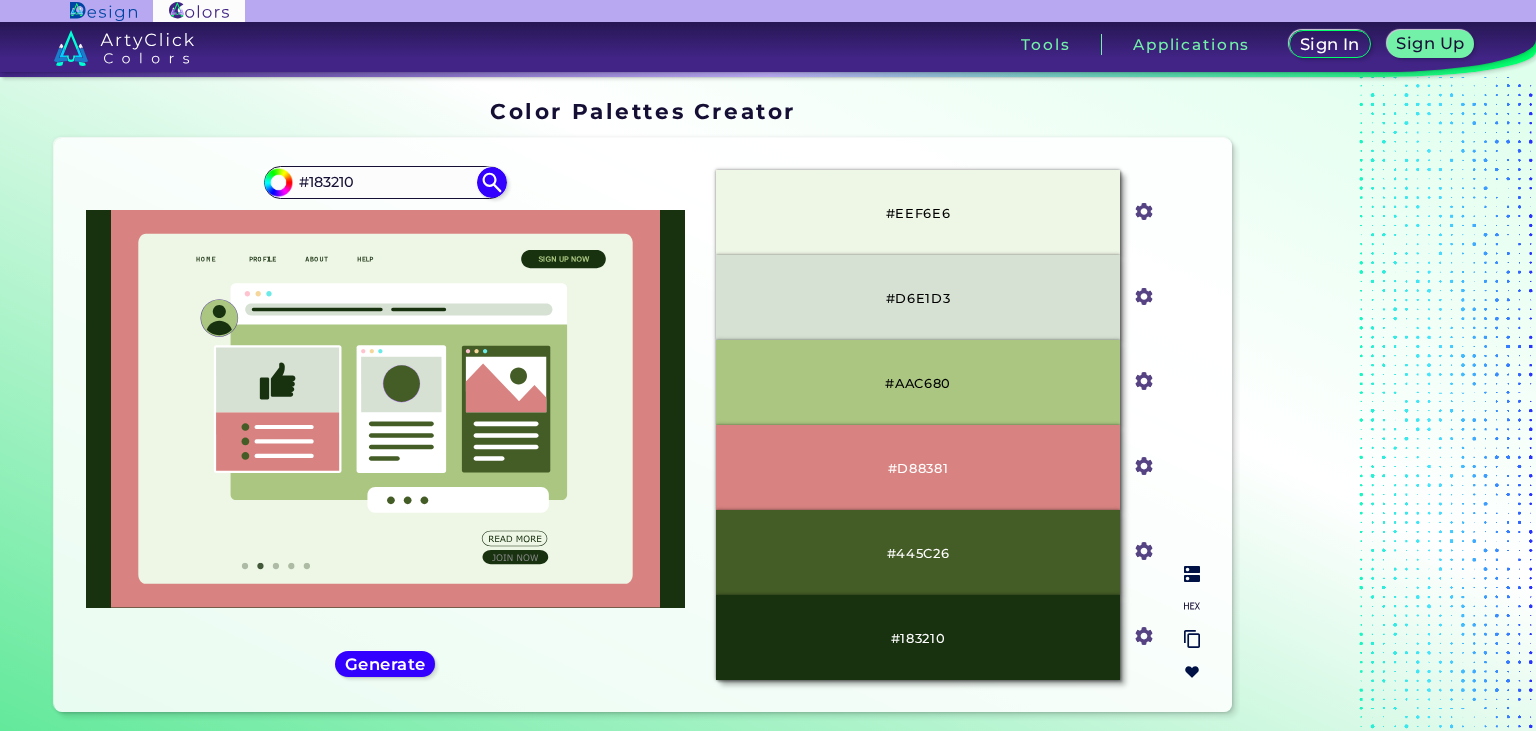 click on "#445C26" at bounding box center (918, 552) 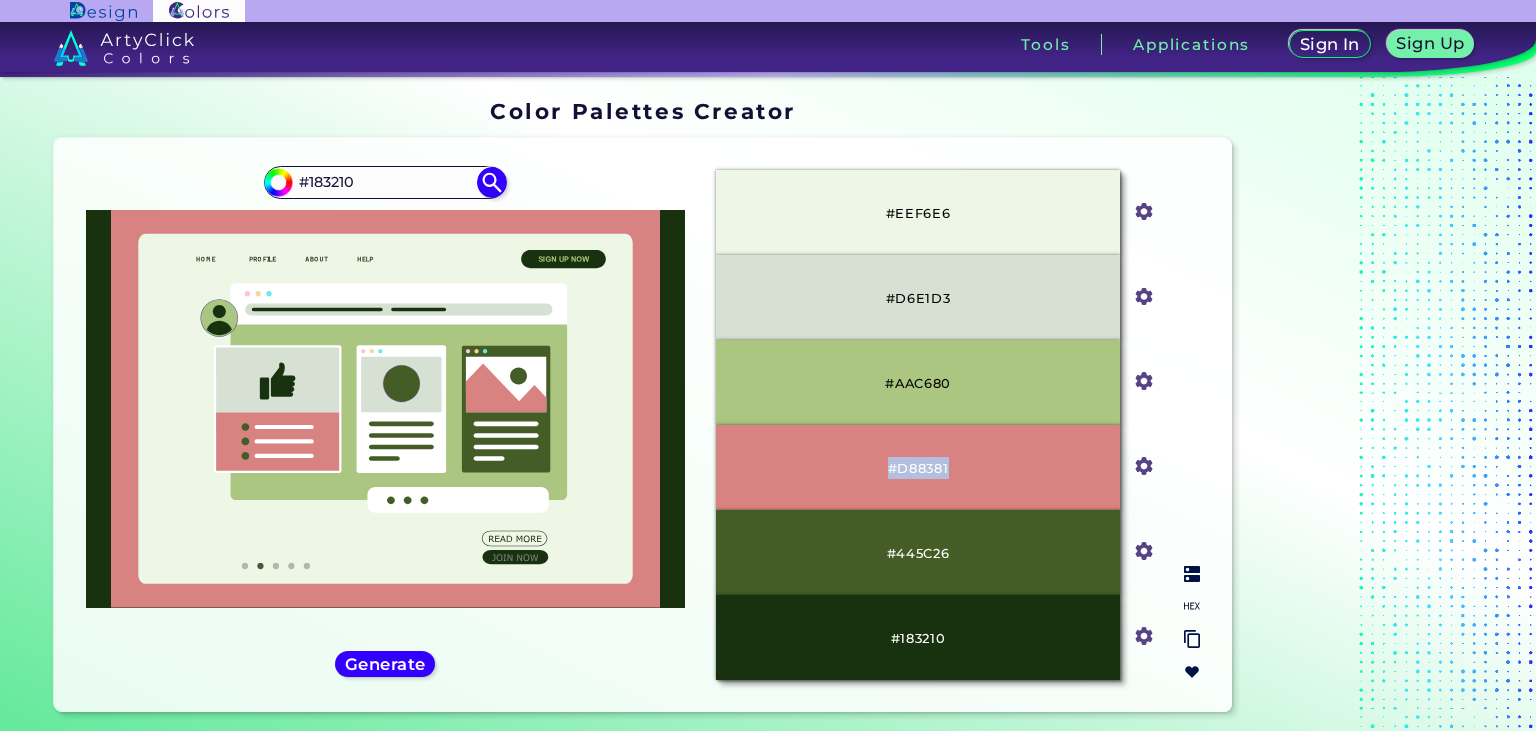 drag, startPoint x: 885, startPoint y: 466, endPoint x: 951, endPoint y: 470, distance: 66.1211 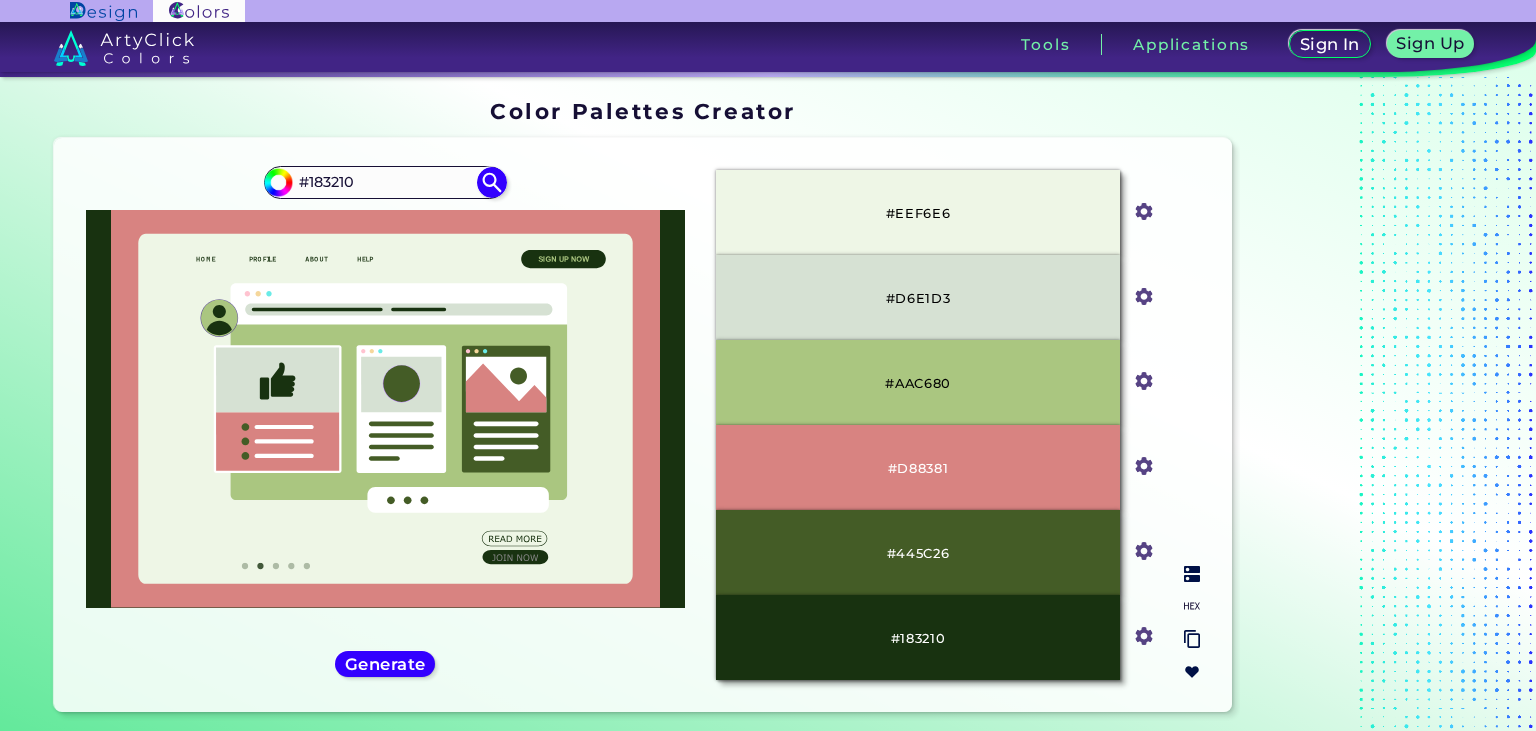 click on "#D88381" at bounding box center [918, 467] 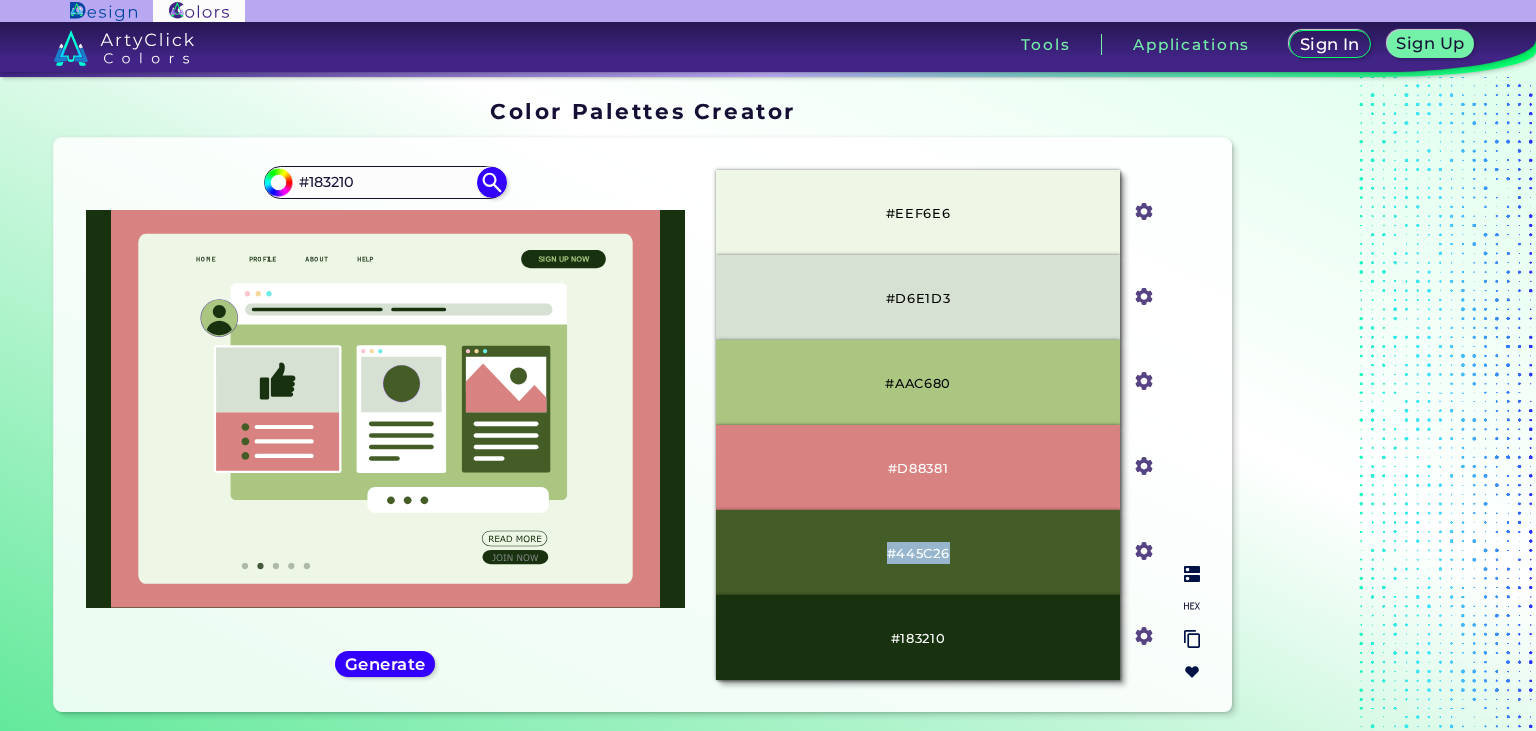 drag, startPoint x: 874, startPoint y: 547, endPoint x: 987, endPoint y: 547, distance: 113 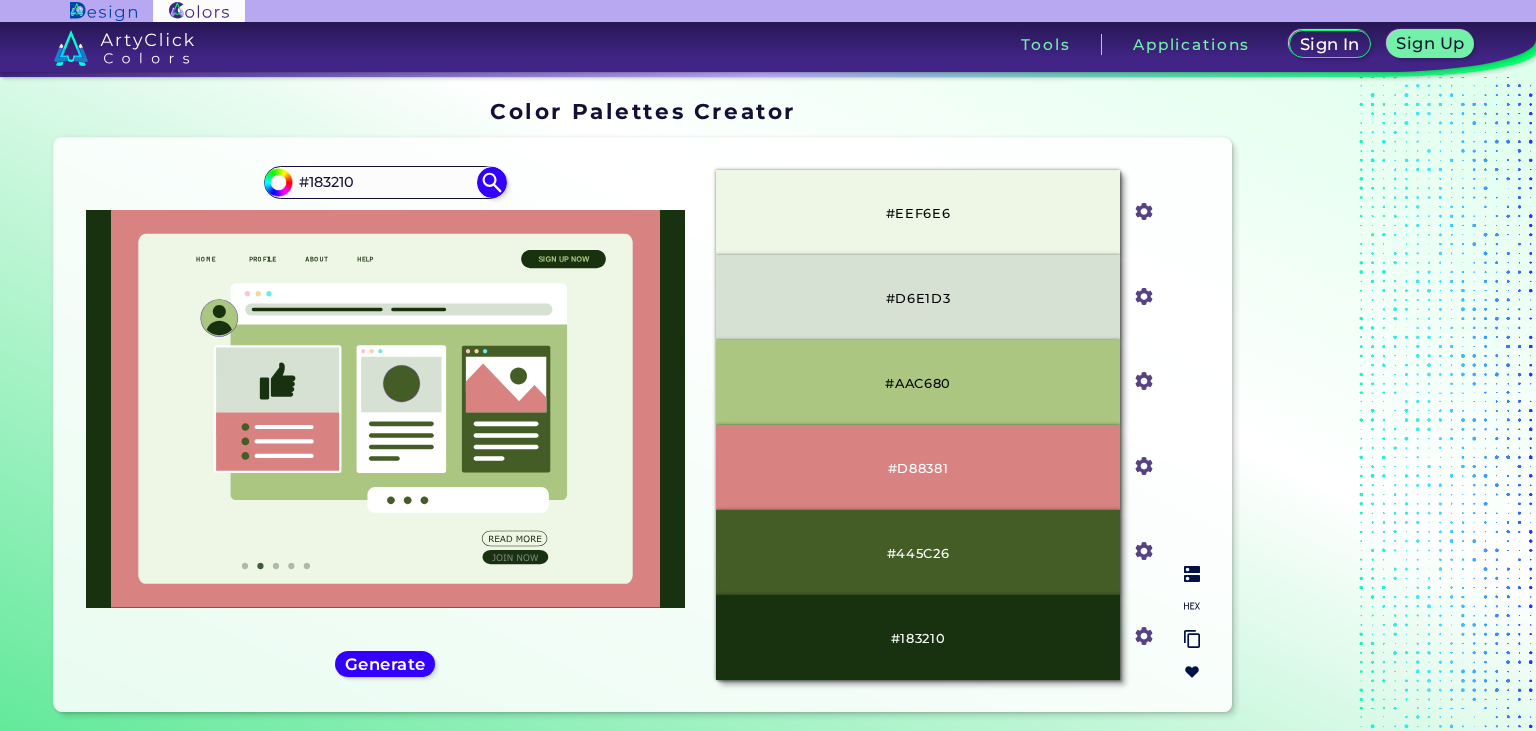 click on "#445C26" at bounding box center [918, 552] 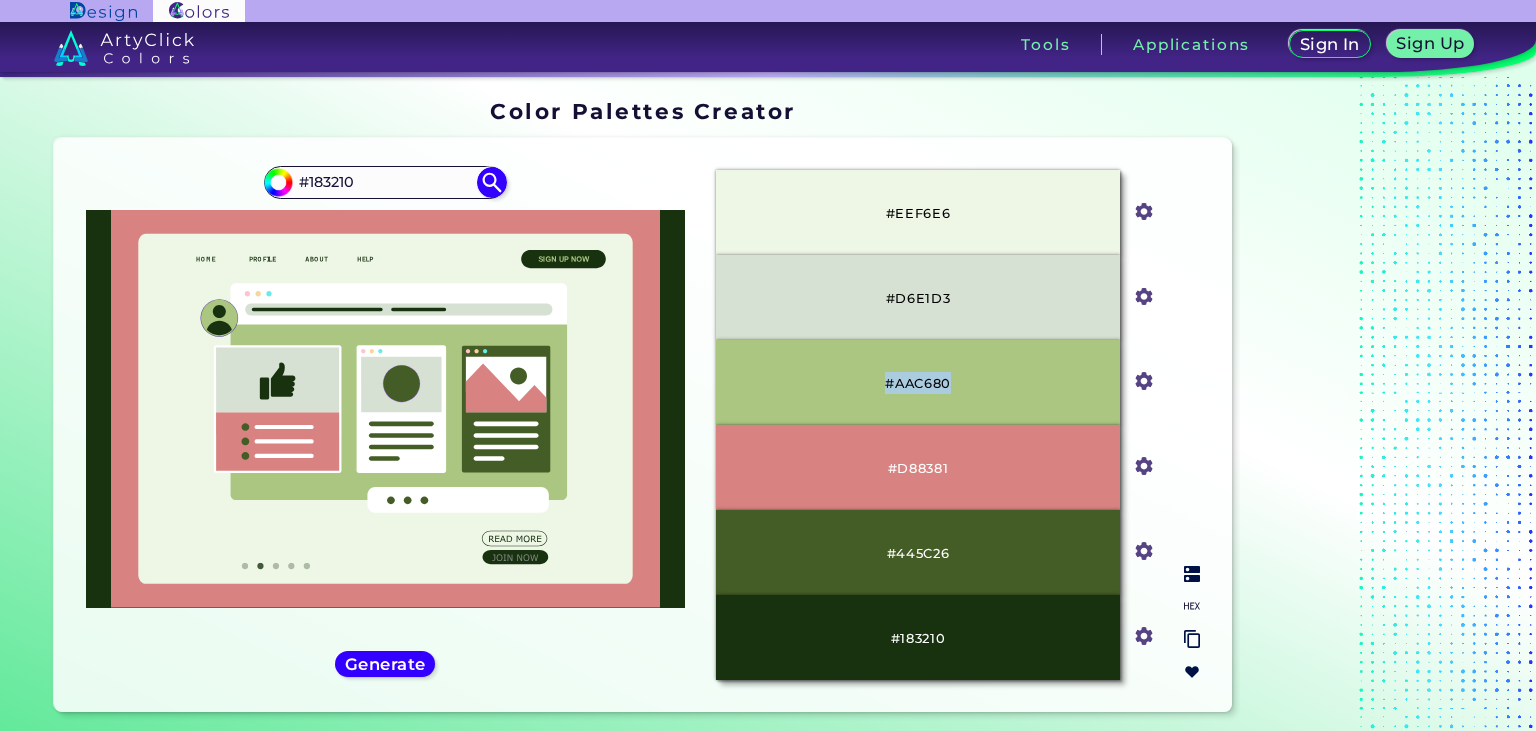 drag, startPoint x: 946, startPoint y: 380, endPoint x: 967, endPoint y: 383, distance: 21.213203 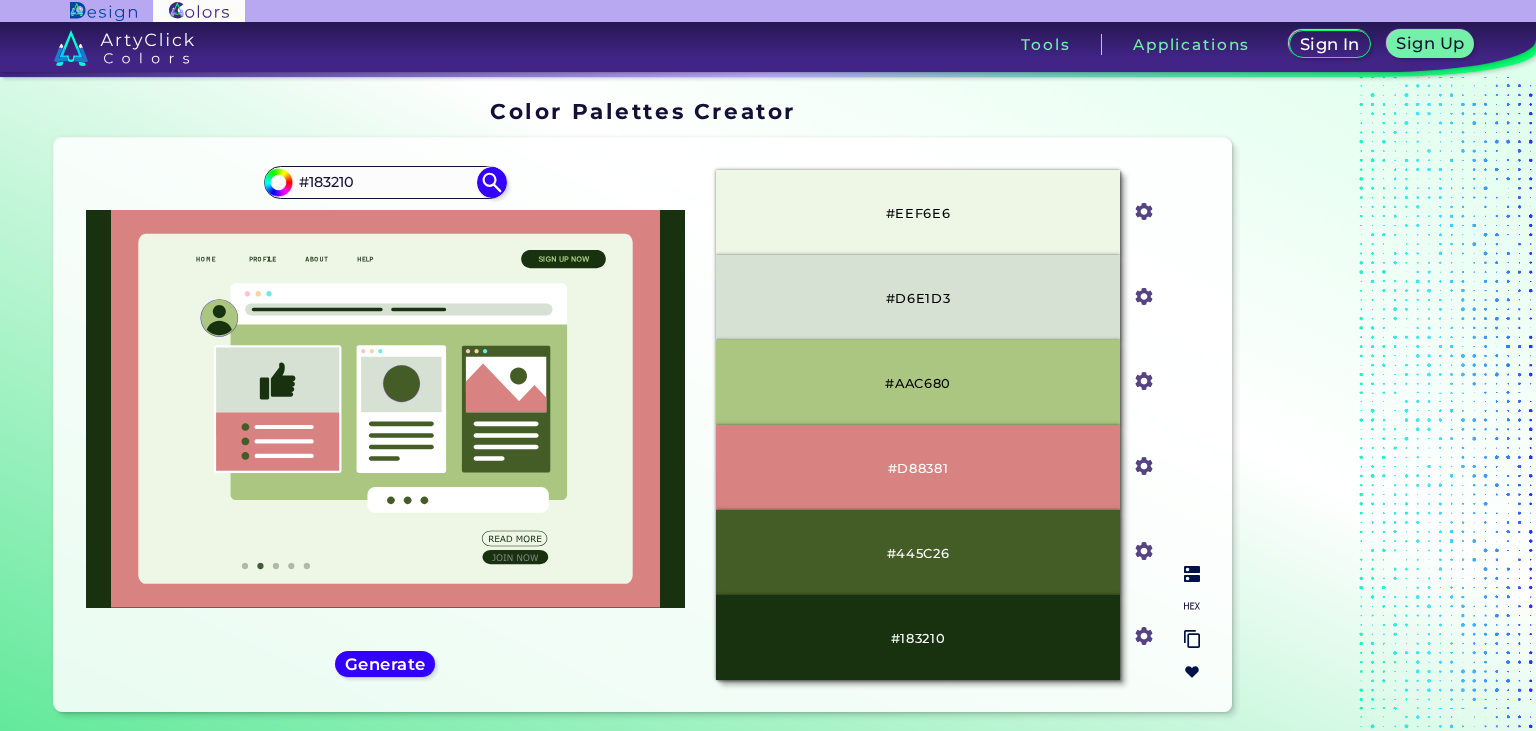 click on "#AAC680" at bounding box center [918, 382] 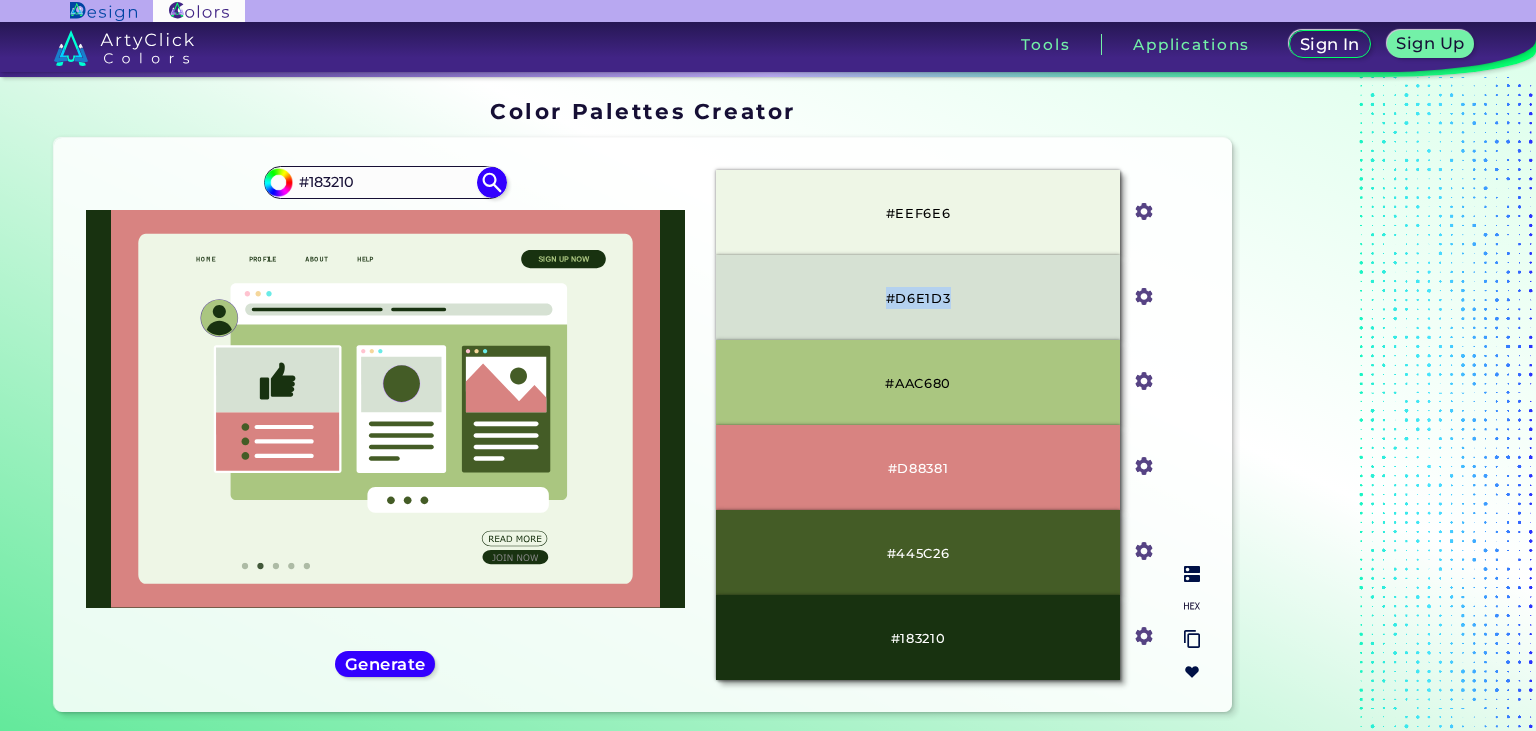 drag, startPoint x: 868, startPoint y: 296, endPoint x: 970, endPoint y: 298, distance: 102.01961 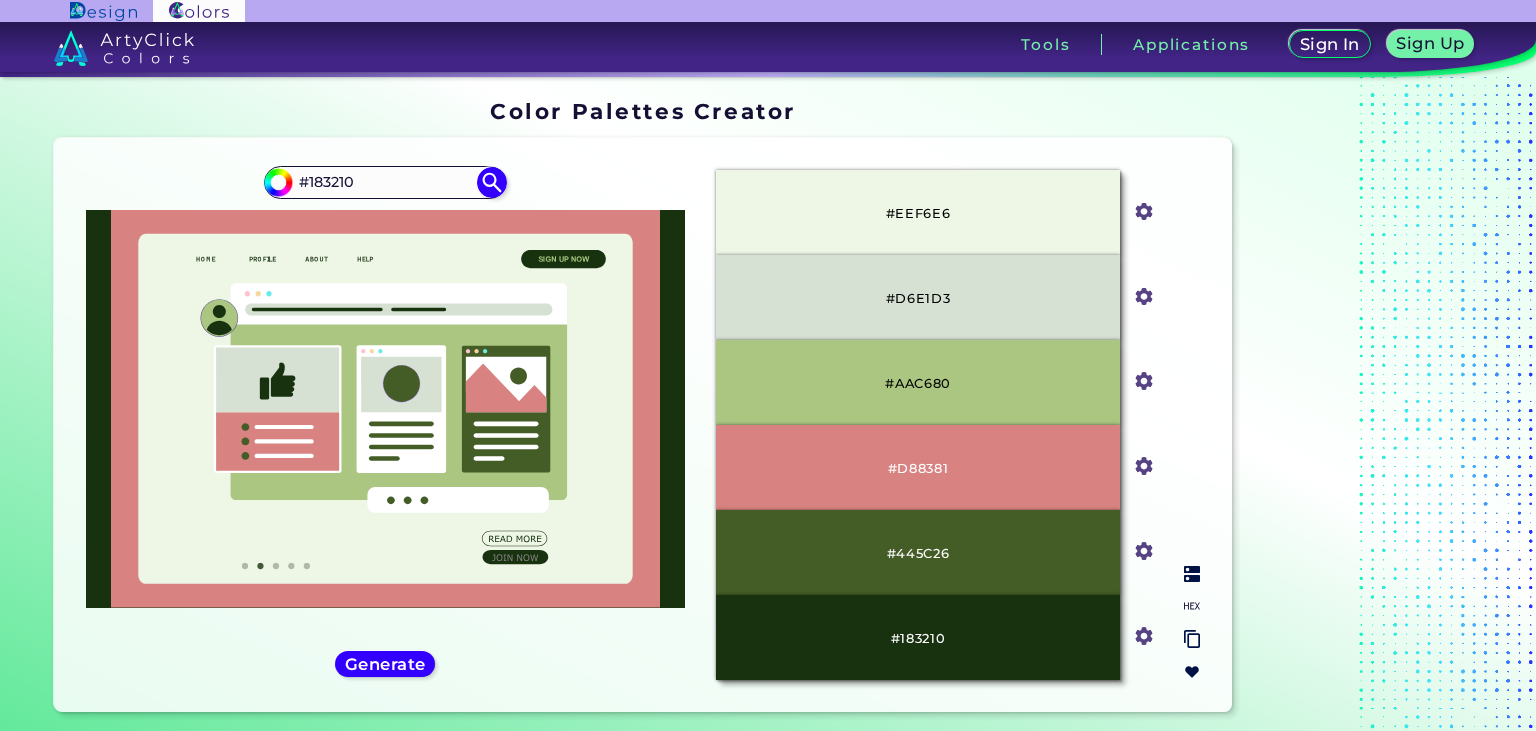 click on "#D6E1D3" at bounding box center (918, 297) 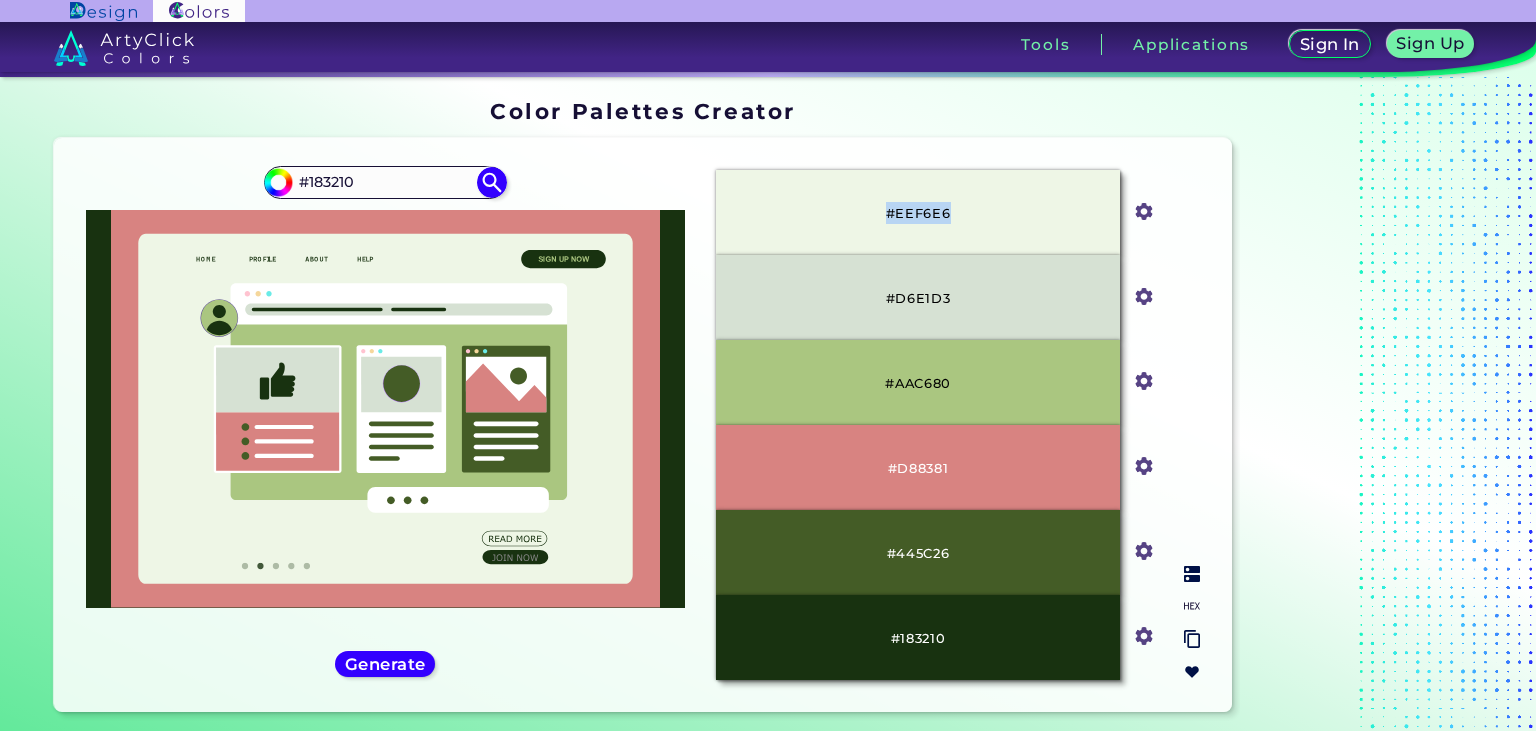 drag, startPoint x: 886, startPoint y: 215, endPoint x: 1016, endPoint y: 210, distance: 130.09612 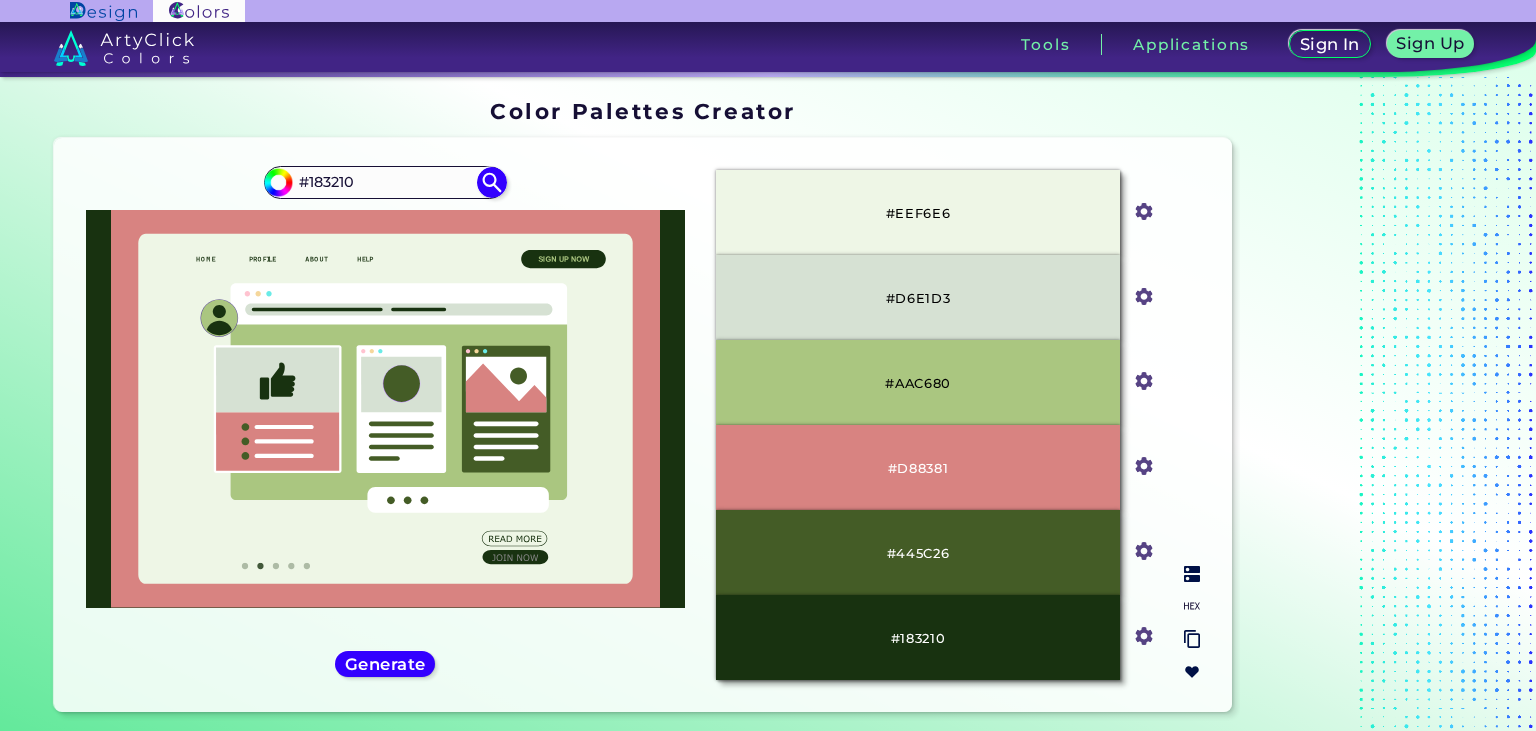 click on "#EEF6E6" at bounding box center (918, 212) 